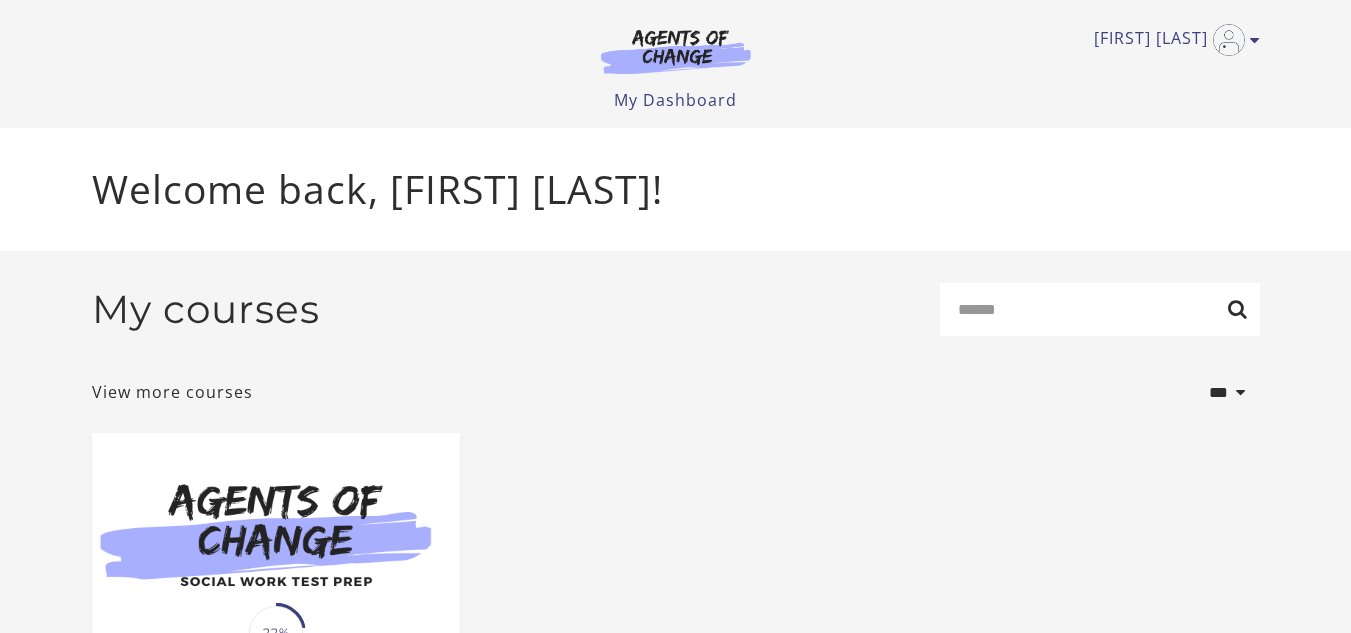 scroll, scrollTop: 0, scrollLeft: 0, axis: both 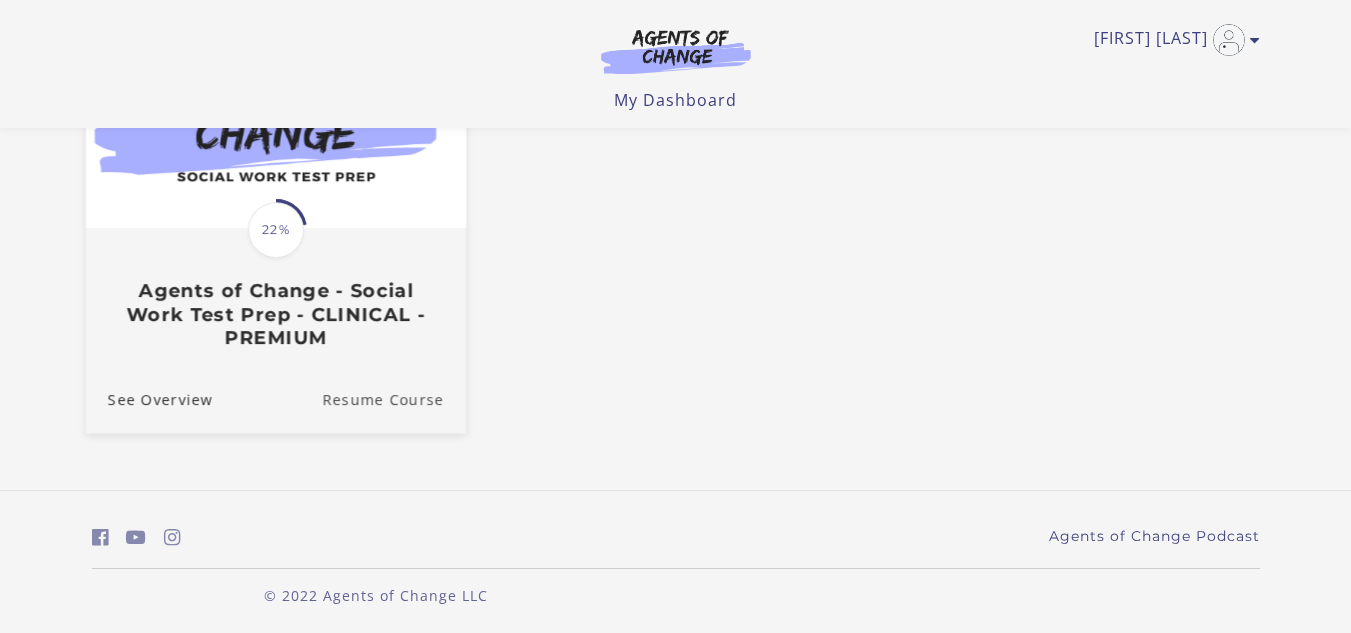 click on "Resume Course" at bounding box center (394, 398) 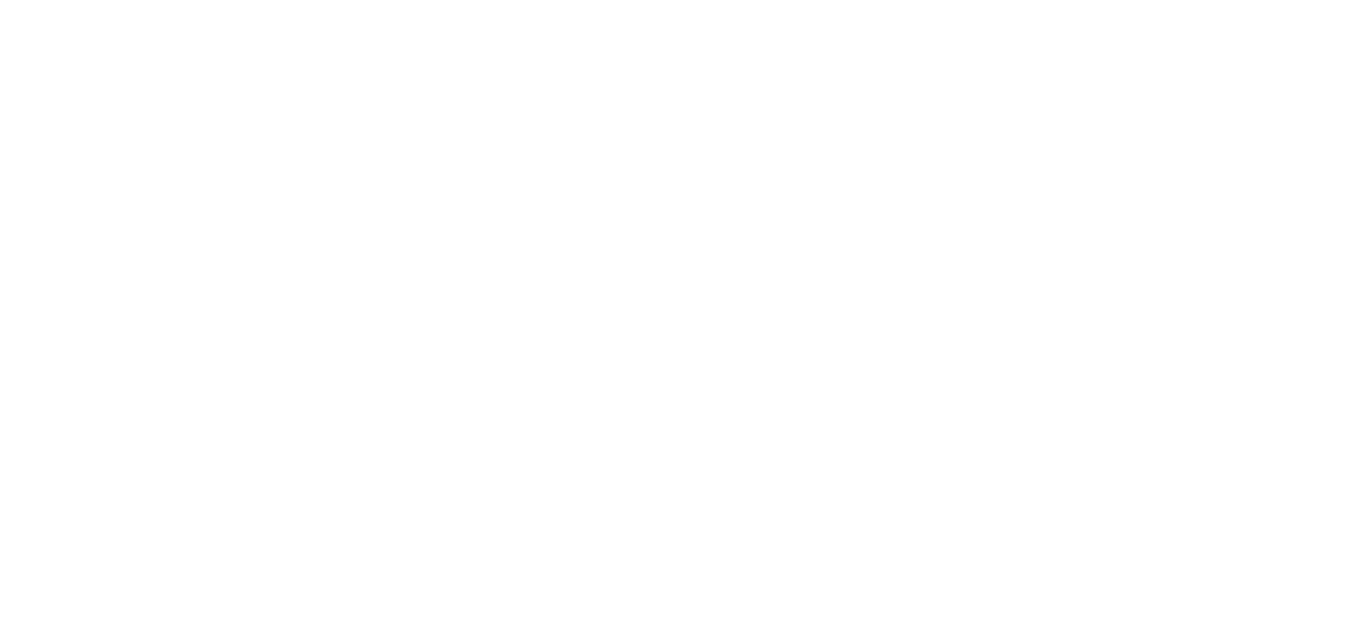 scroll, scrollTop: 0, scrollLeft: 0, axis: both 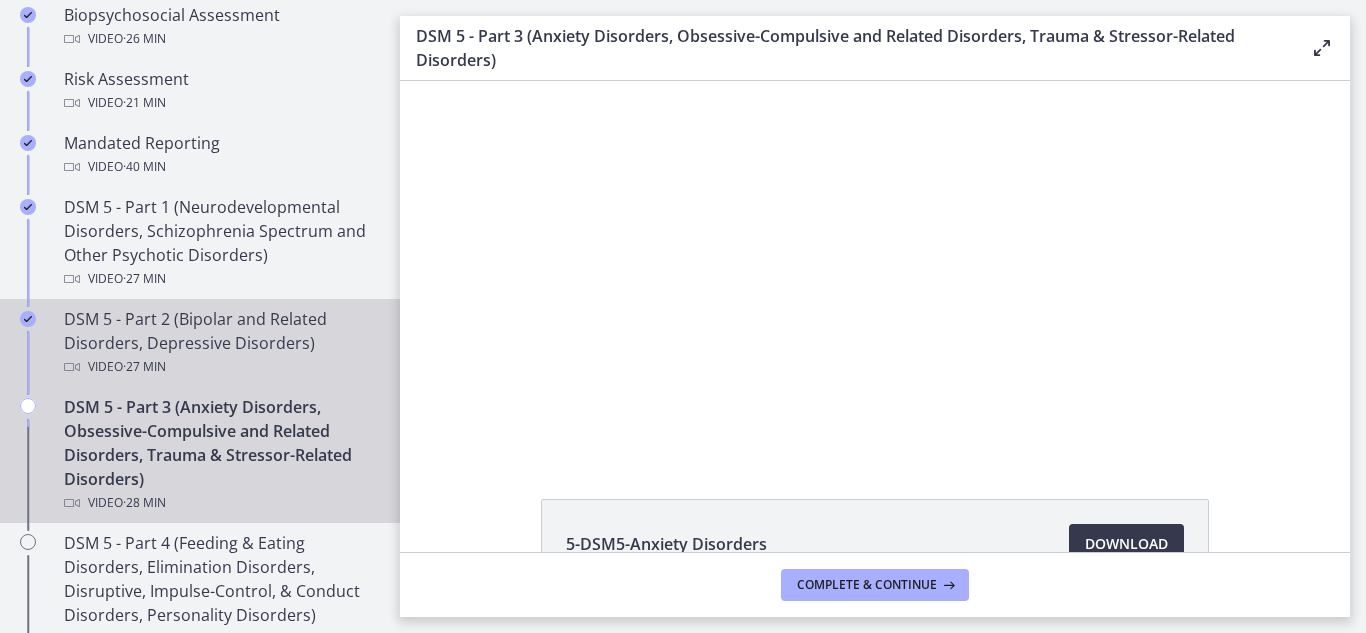click on "DSM 5 - Part 2 (Bipolar and Related Disorders, Depressive Disorders)
Video
·  27 min" at bounding box center (220, 343) 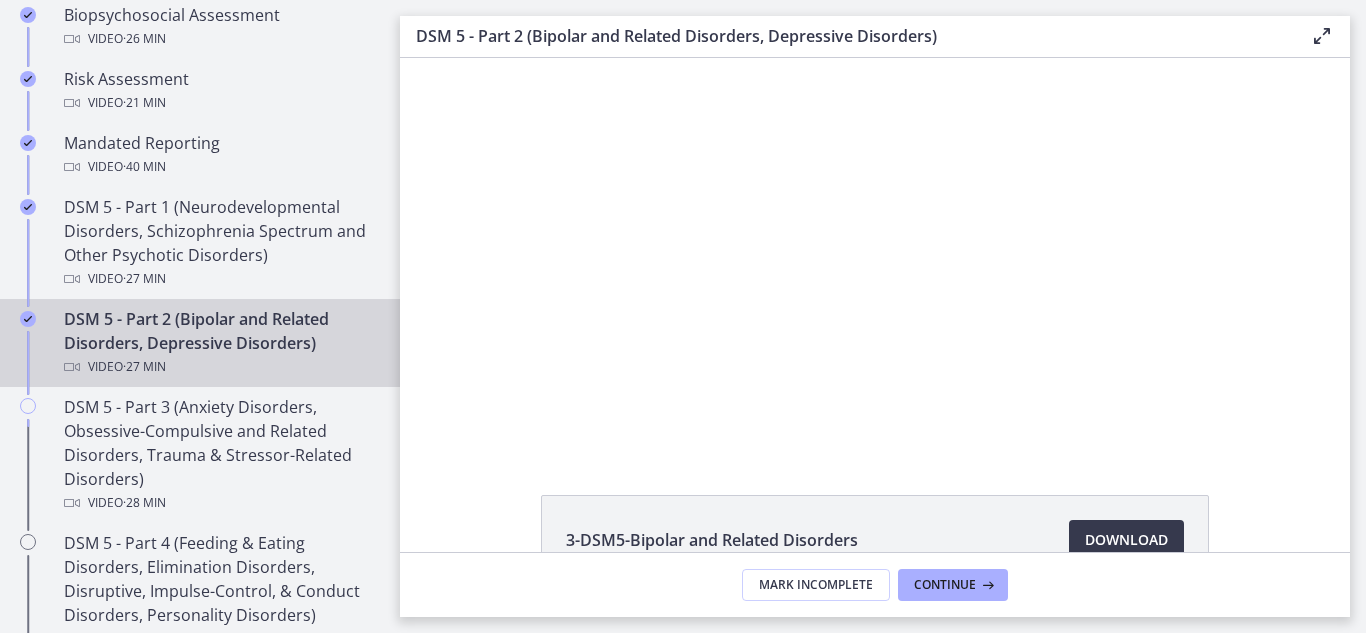 scroll, scrollTop: 0, scrollLeft: 0, axis: both 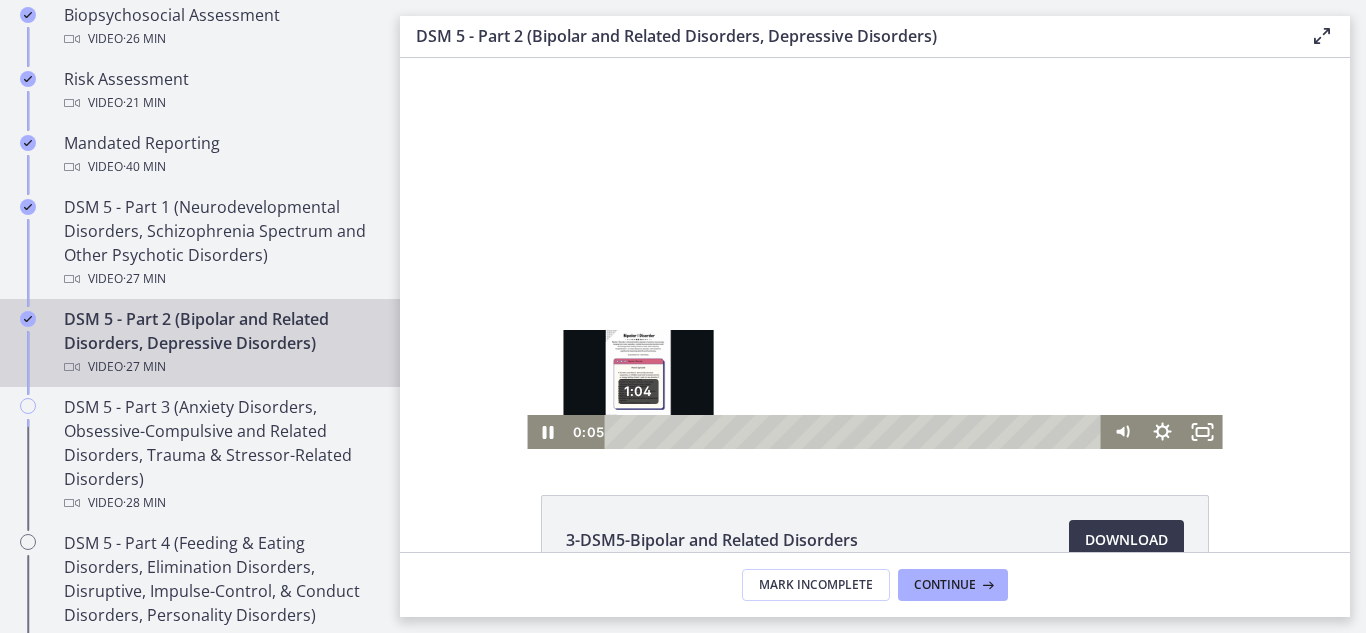 click on "1:04" at bounding box center (856, 432) 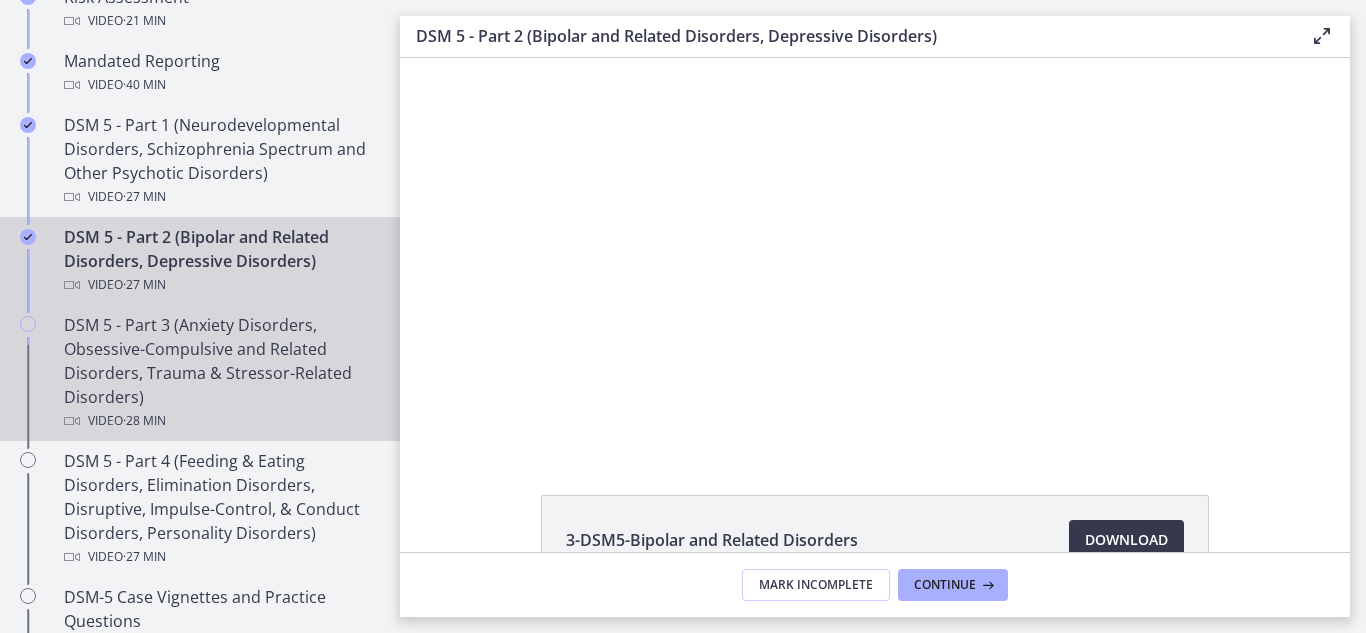 scroll, scrollTop: 875, scrollLeft: 0, axis: vertical 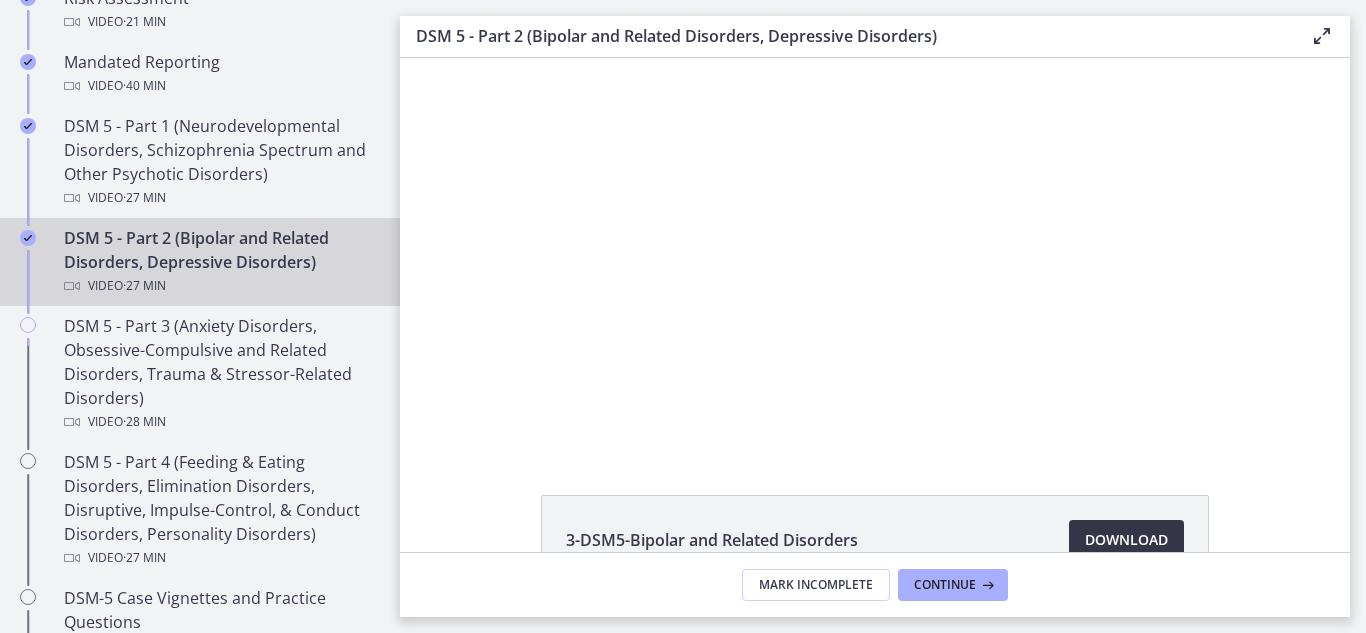 click on "Download
Opens in a new window" at bounding box center [1126, 540] 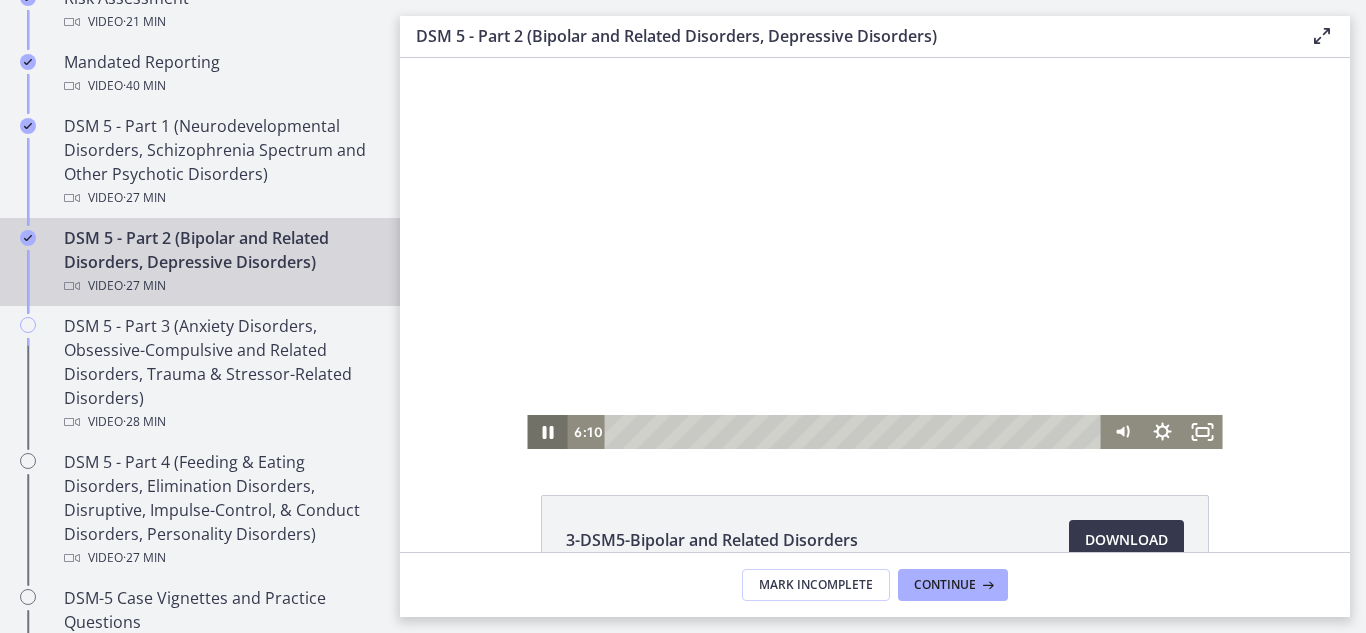 click 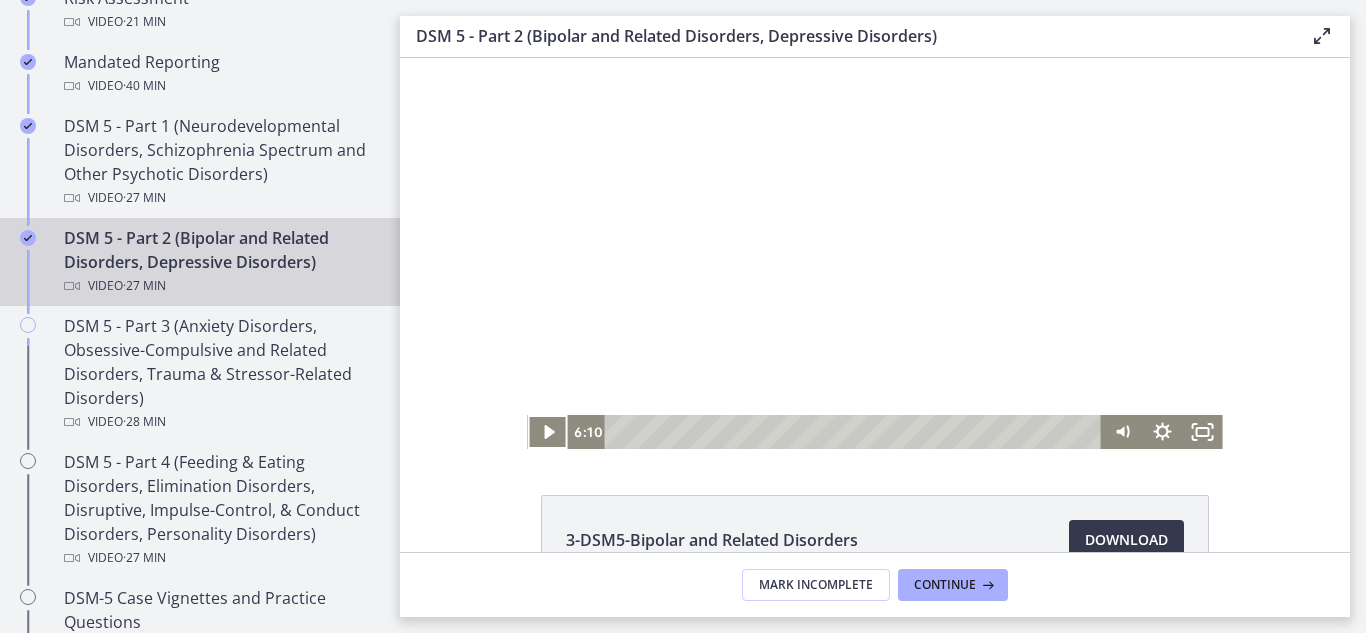 click at bounding box center (874, 253) 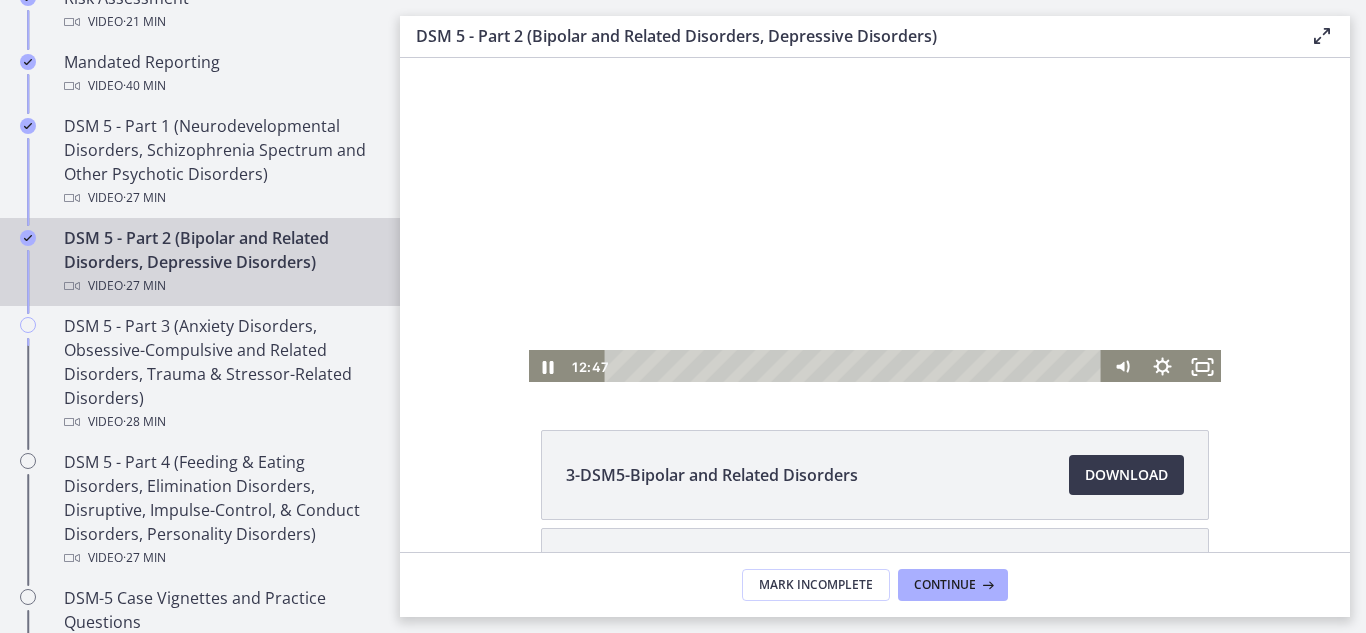scroll, scrollTop: 12, scrollLeft: 0, axis: vertical 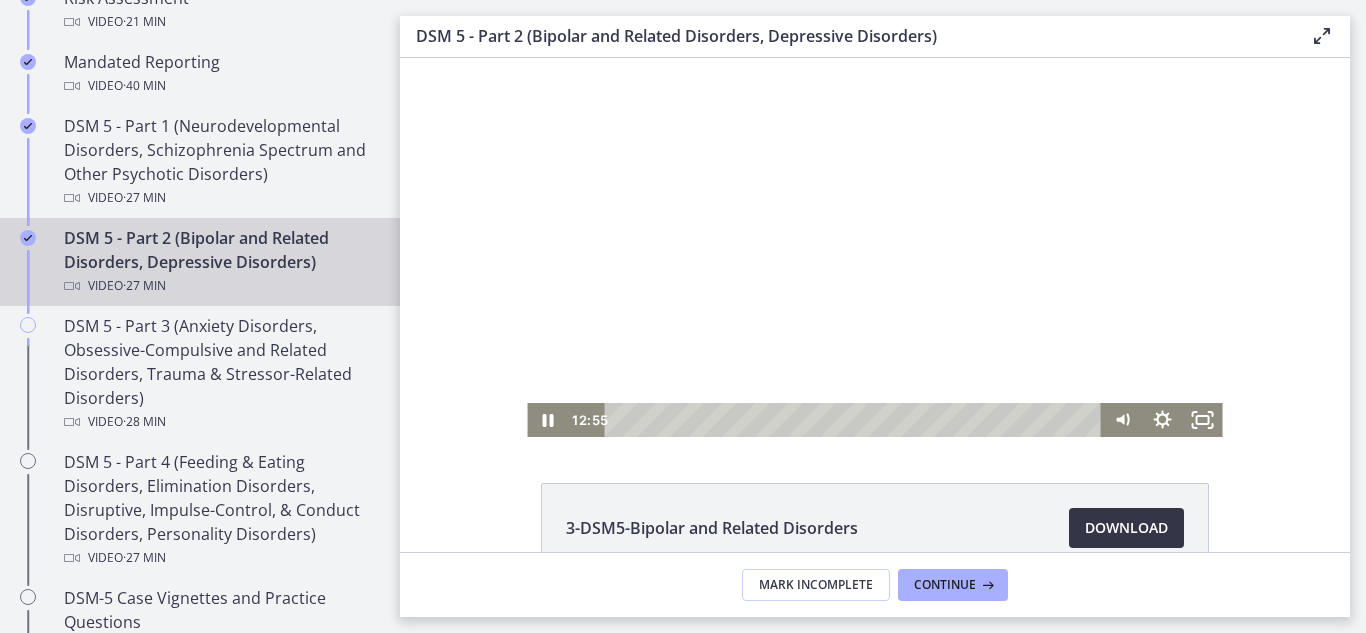 click on "Download
Opens in a new window" at bounding box center [1126, 528] 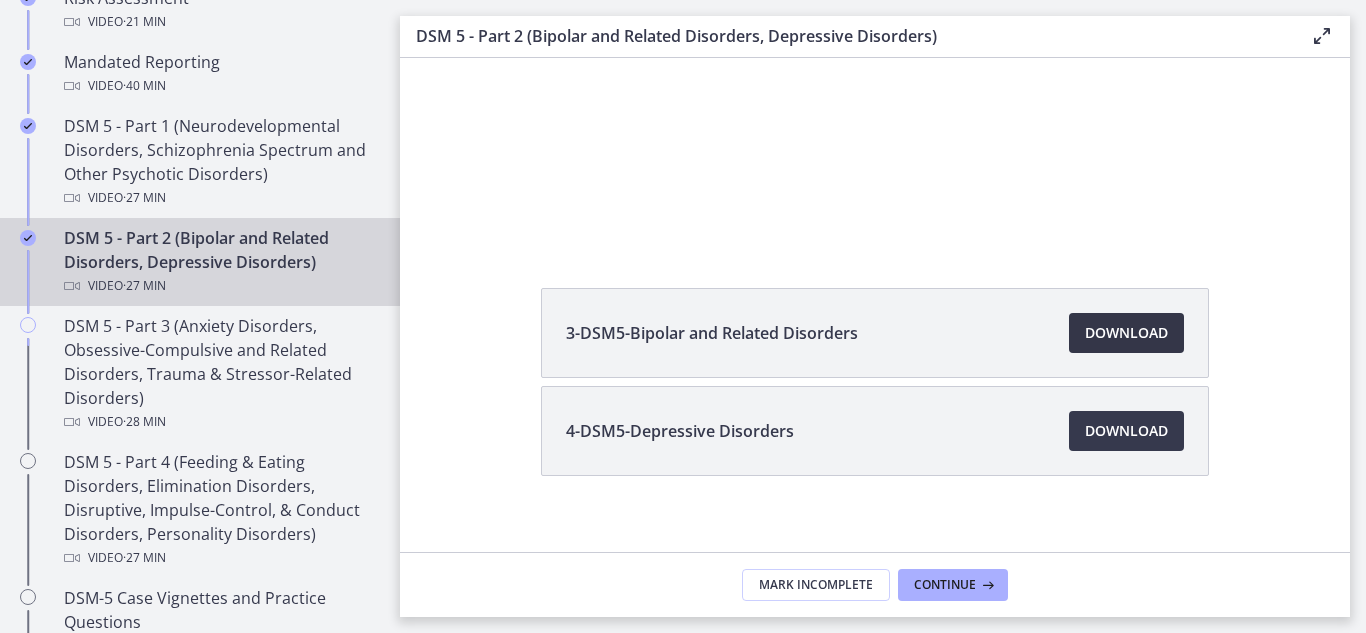 scroll, scrollTop: 208, scrollLeft: 0, axis: vertical 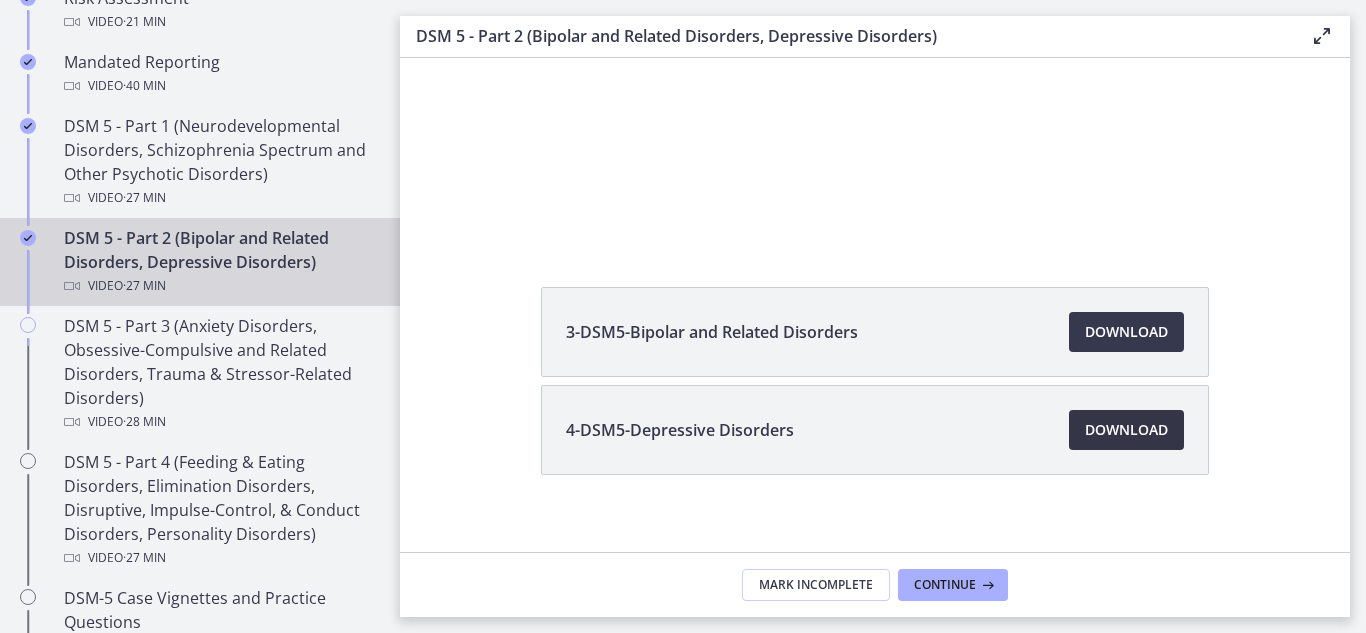 click on "Download
Opens in a new window" at bounding box center (1126, 430) 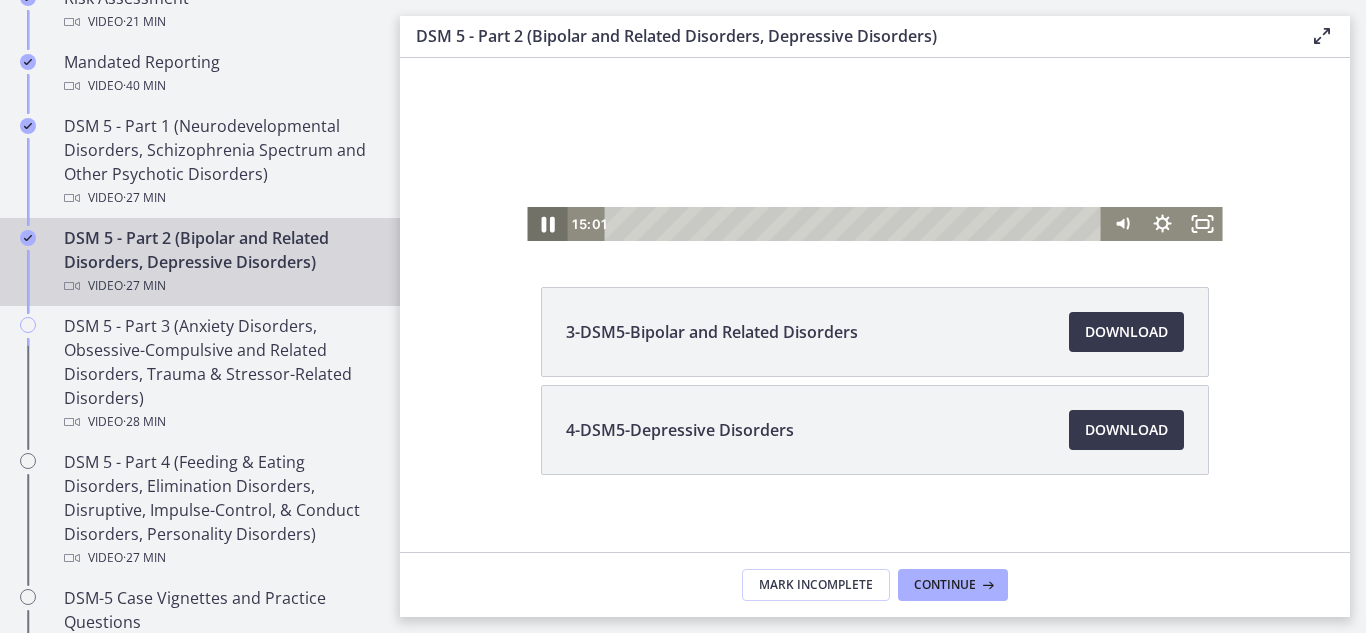click 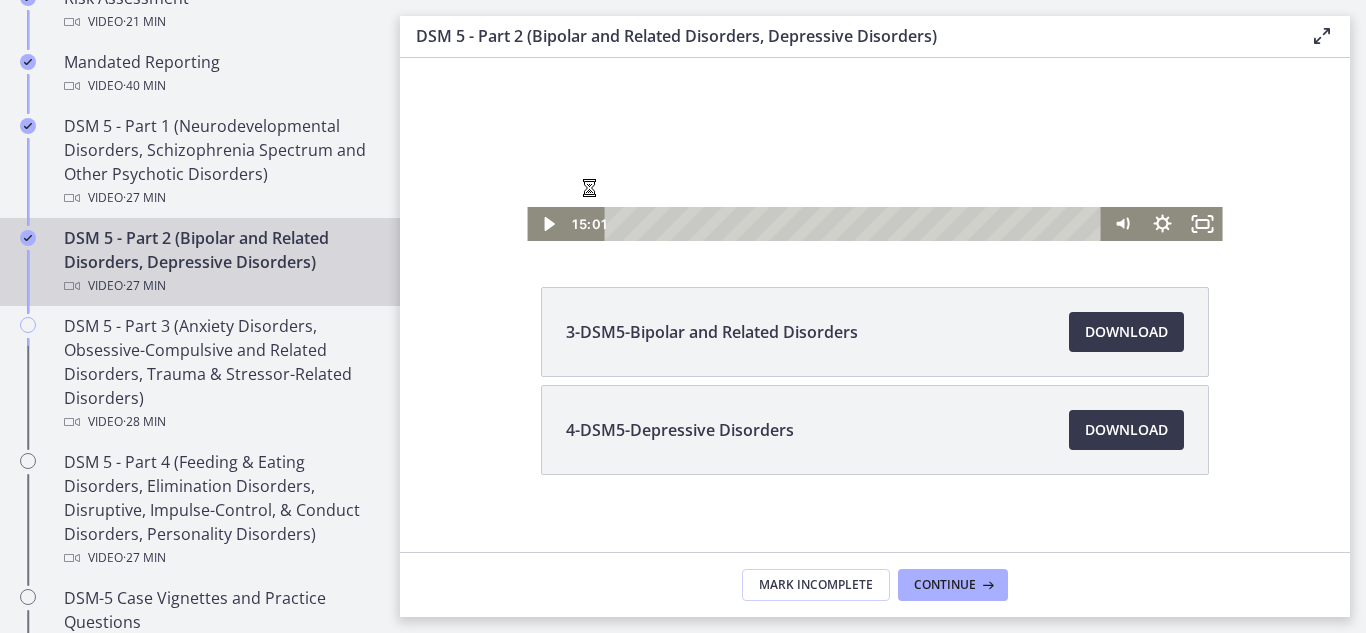 click at bounding box center (874, 45) 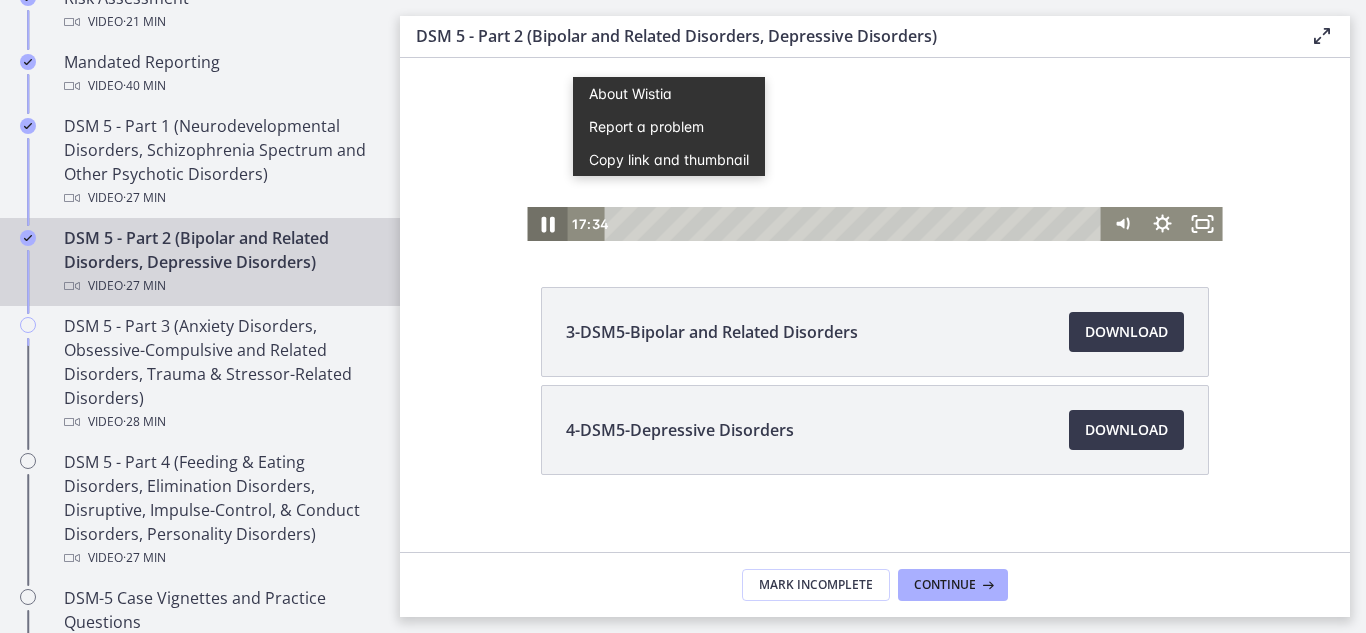 click 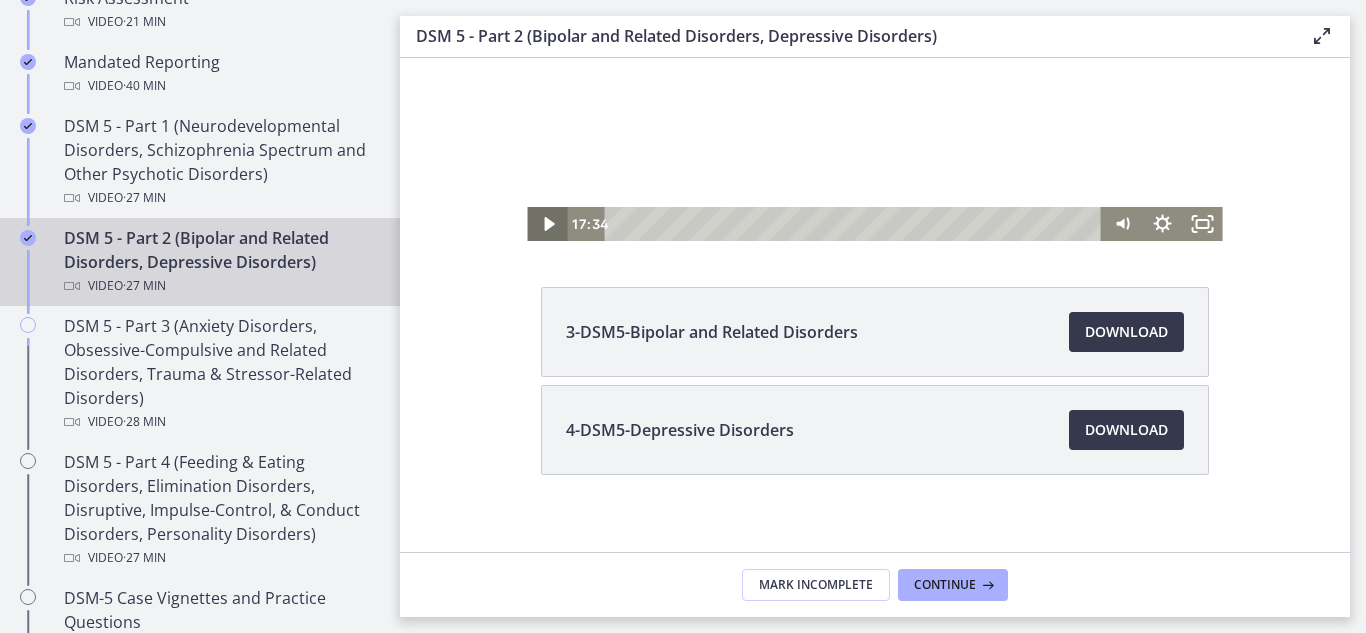 click 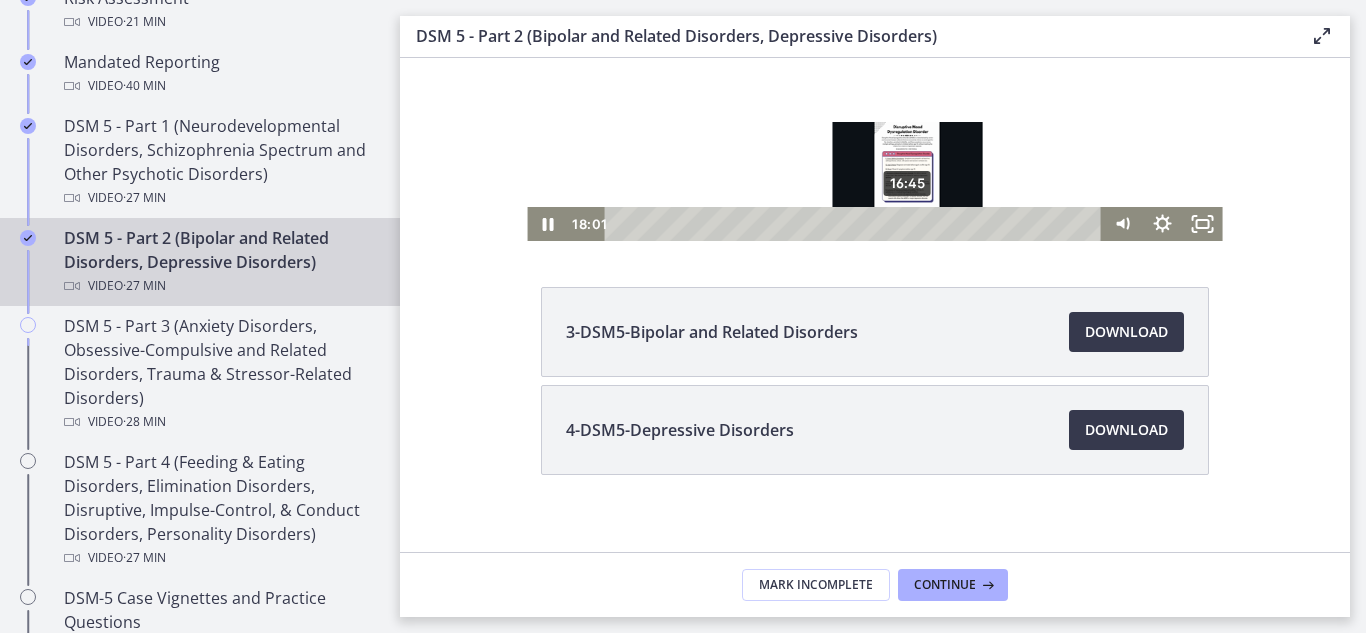click on "16:45" at bounding box center (856, 224) 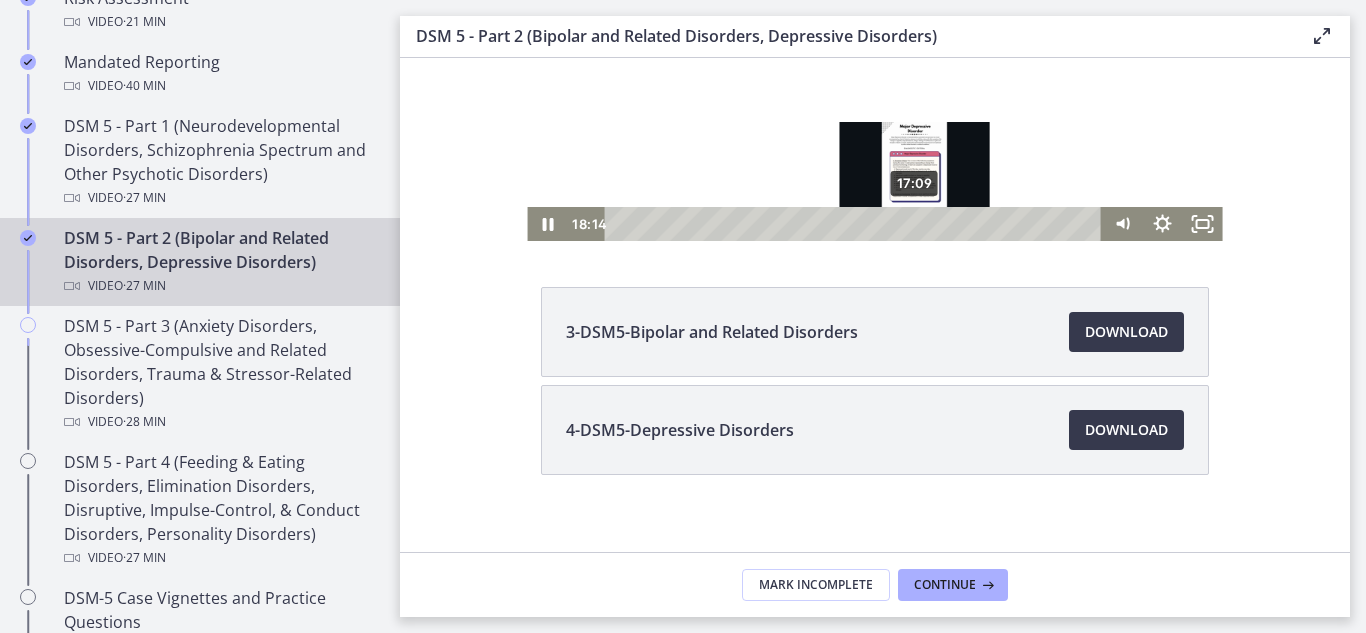click on "17:09" at bounding box center [856, 224] 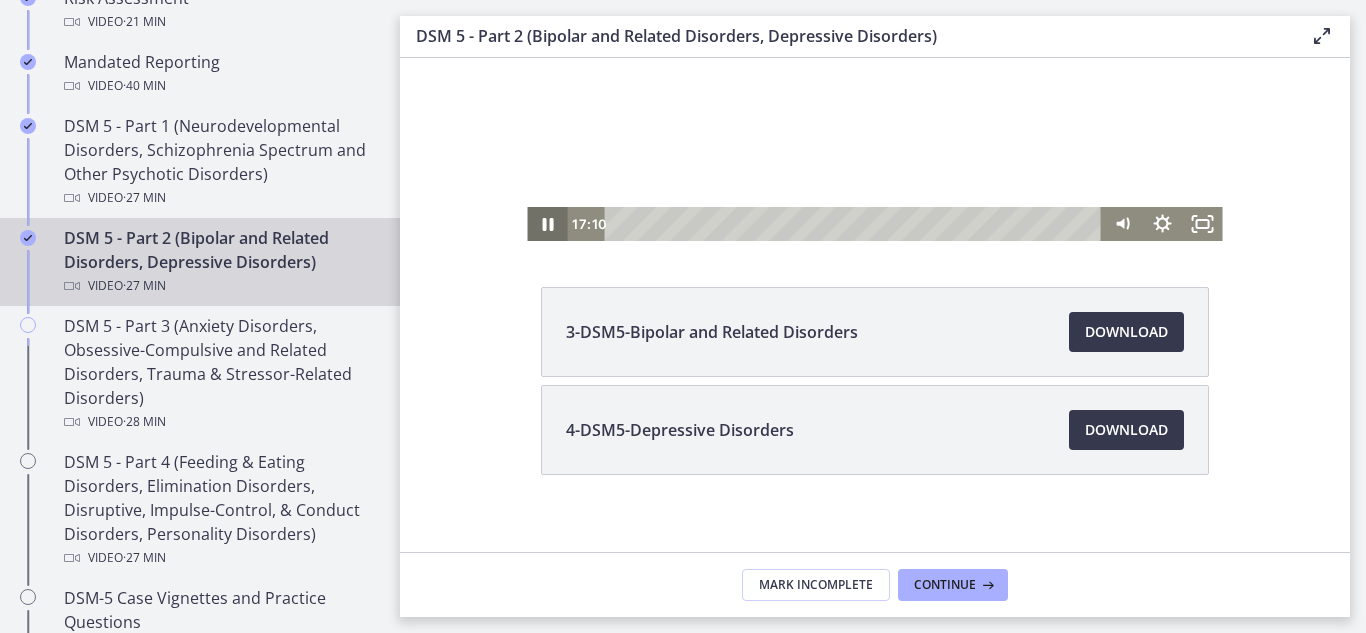 click 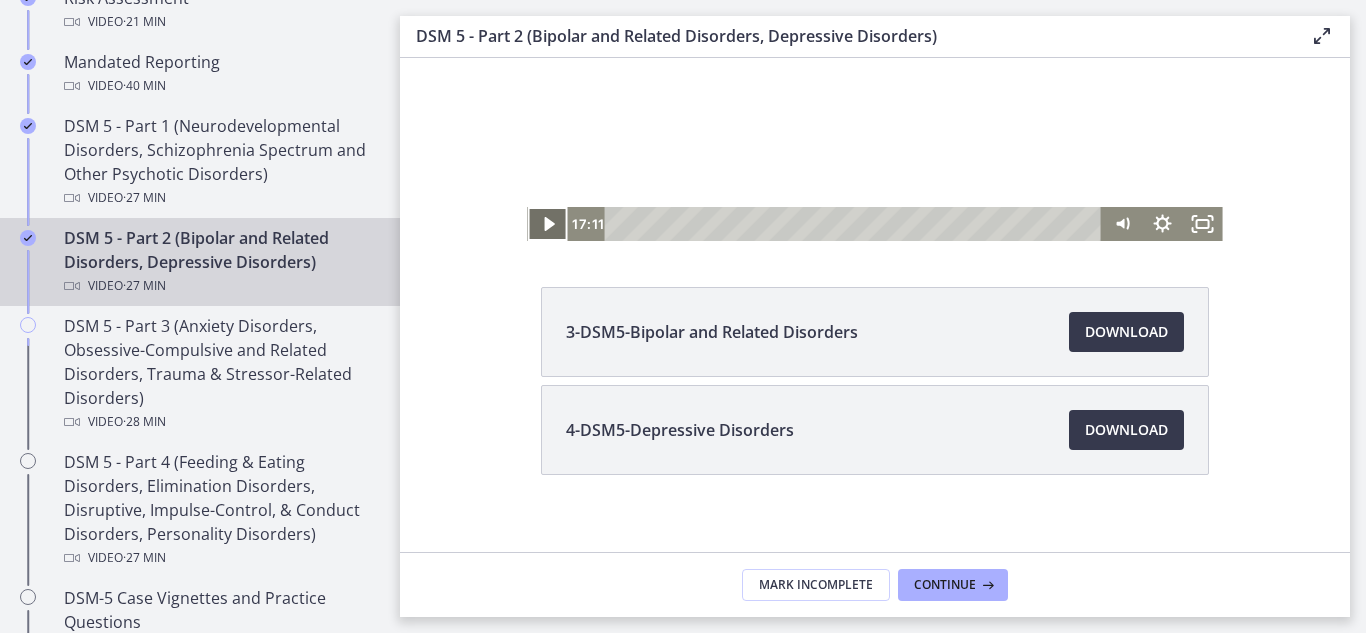 click 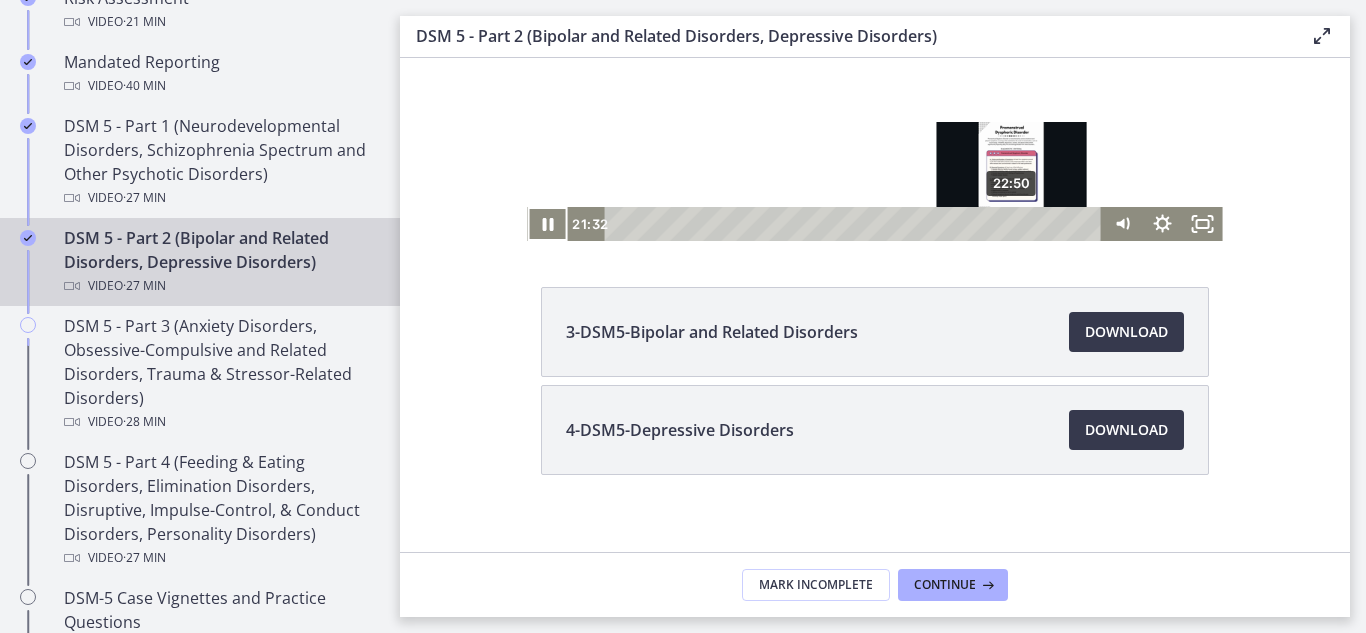 click on "22:50" at bounding box center (856, 224) 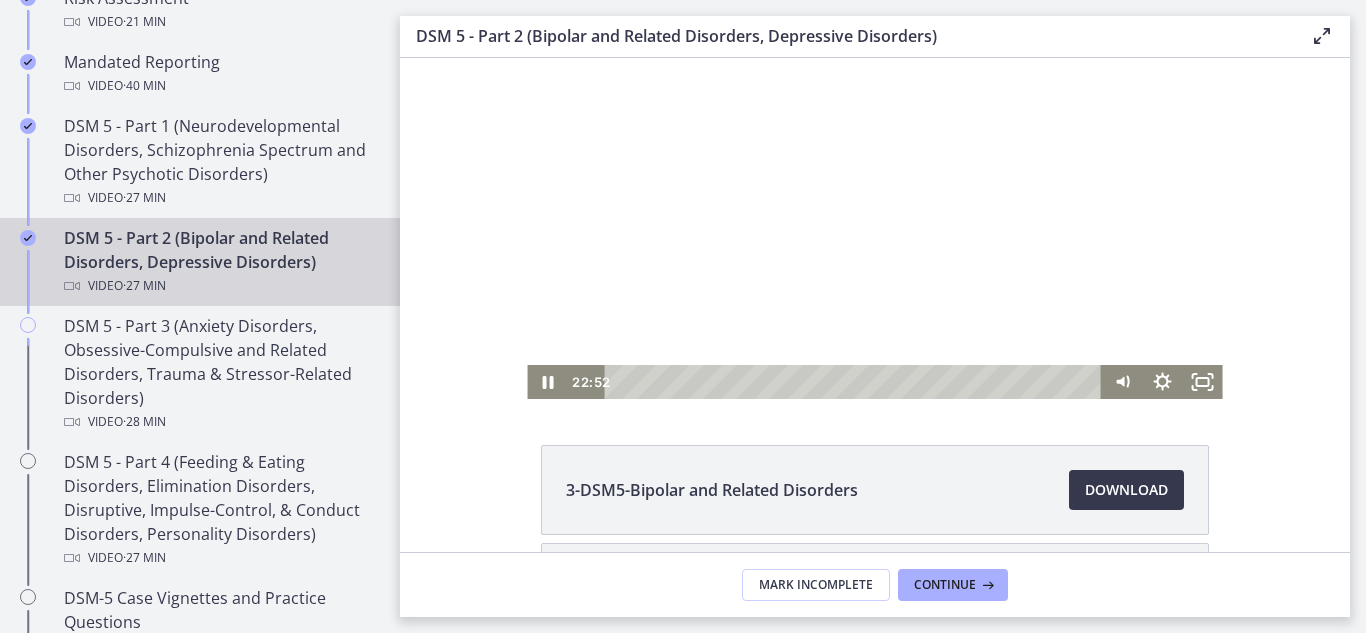scroll, scrollTop: 0, scrollLeft: 0, axis: both 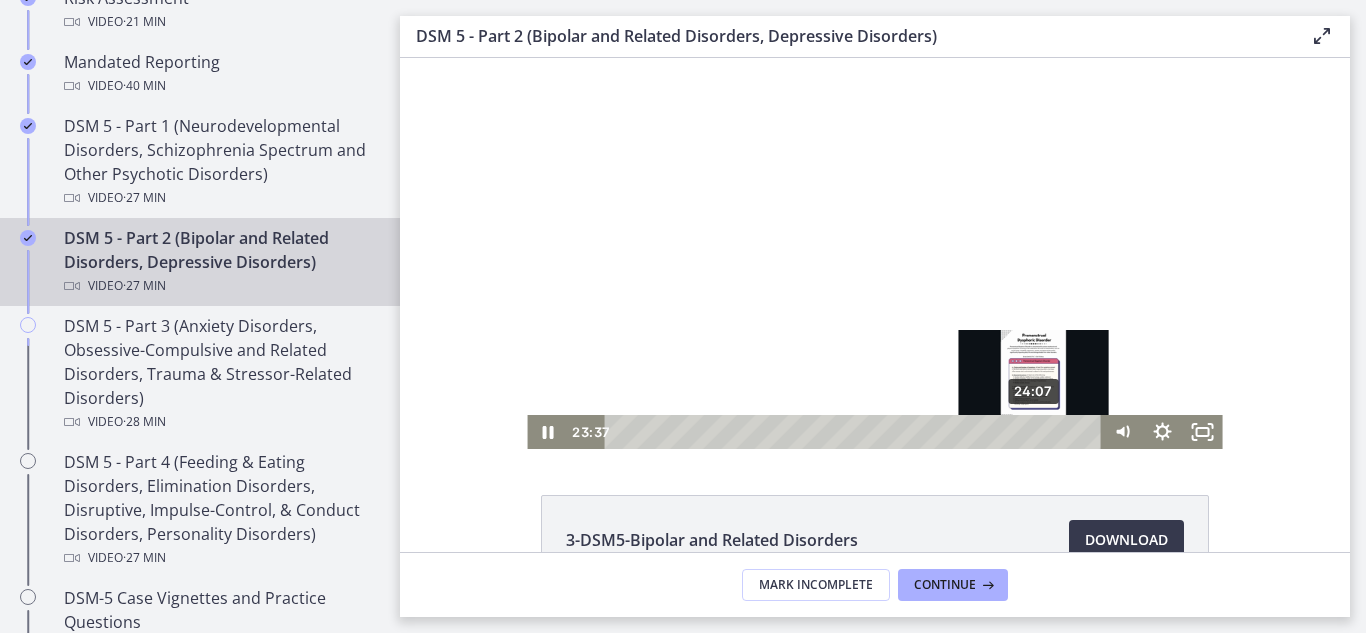 click on "24:07" at bounding box center [856, 432] 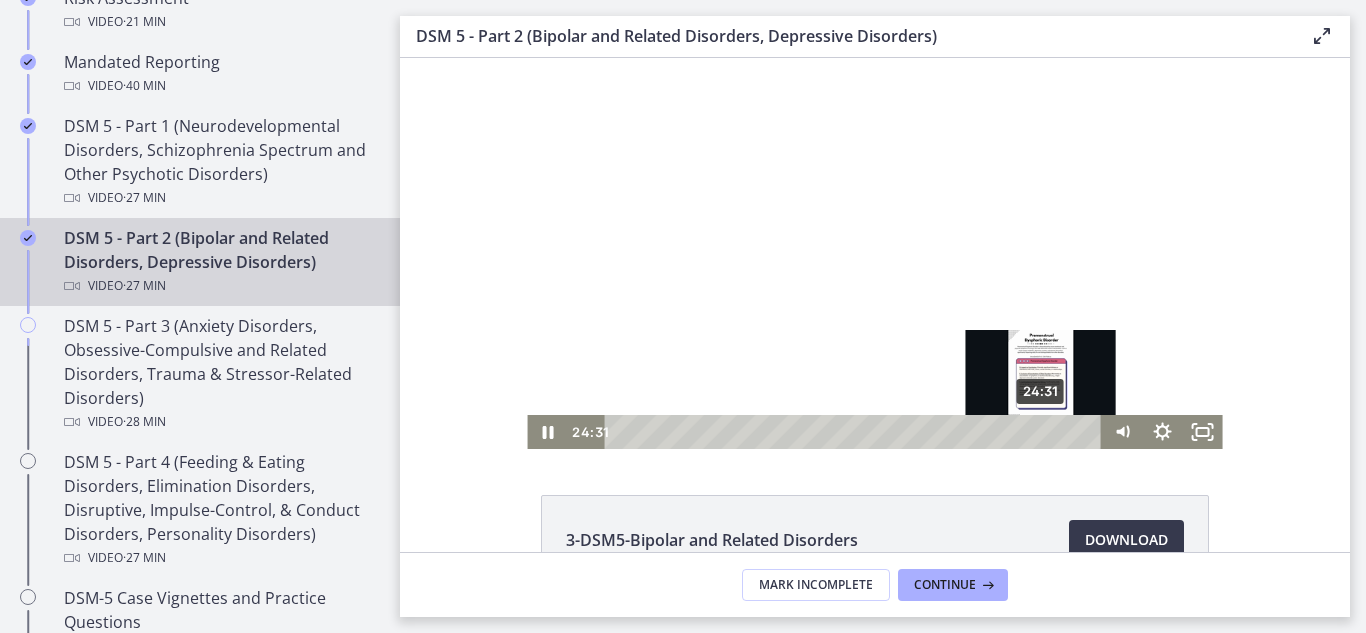 click on "24:31" at bounding box center [856, 432] 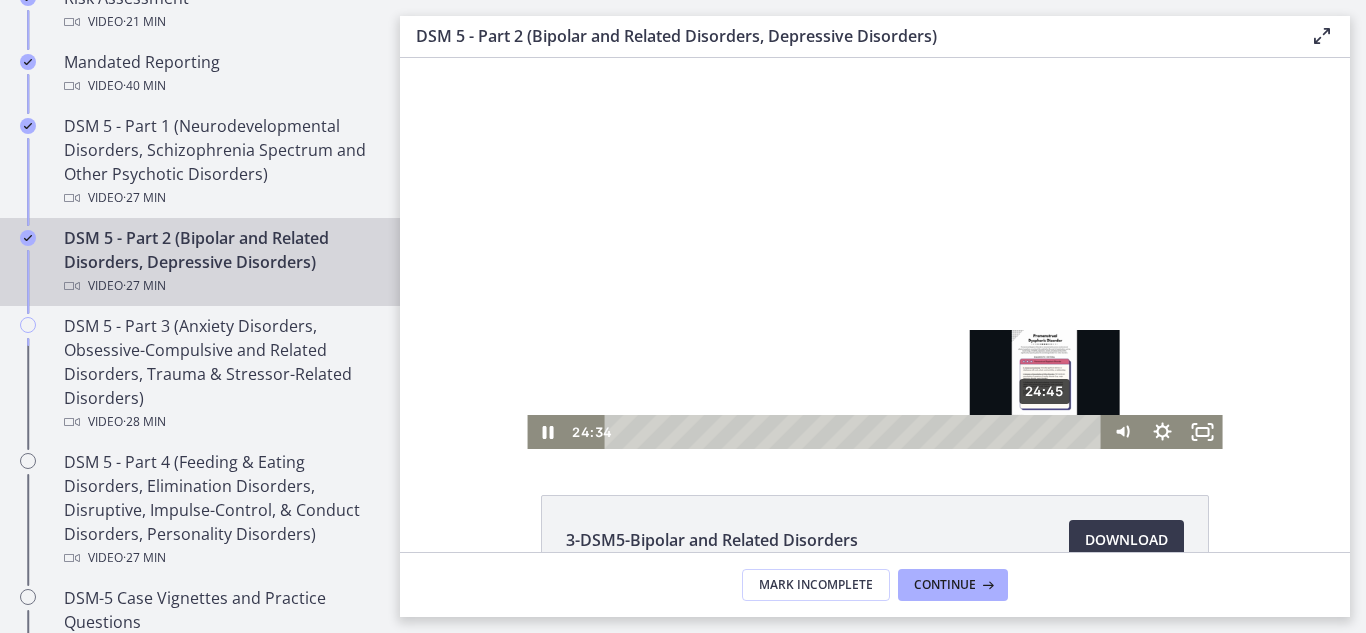 click on "24:45" at bounding box center [856, 432] 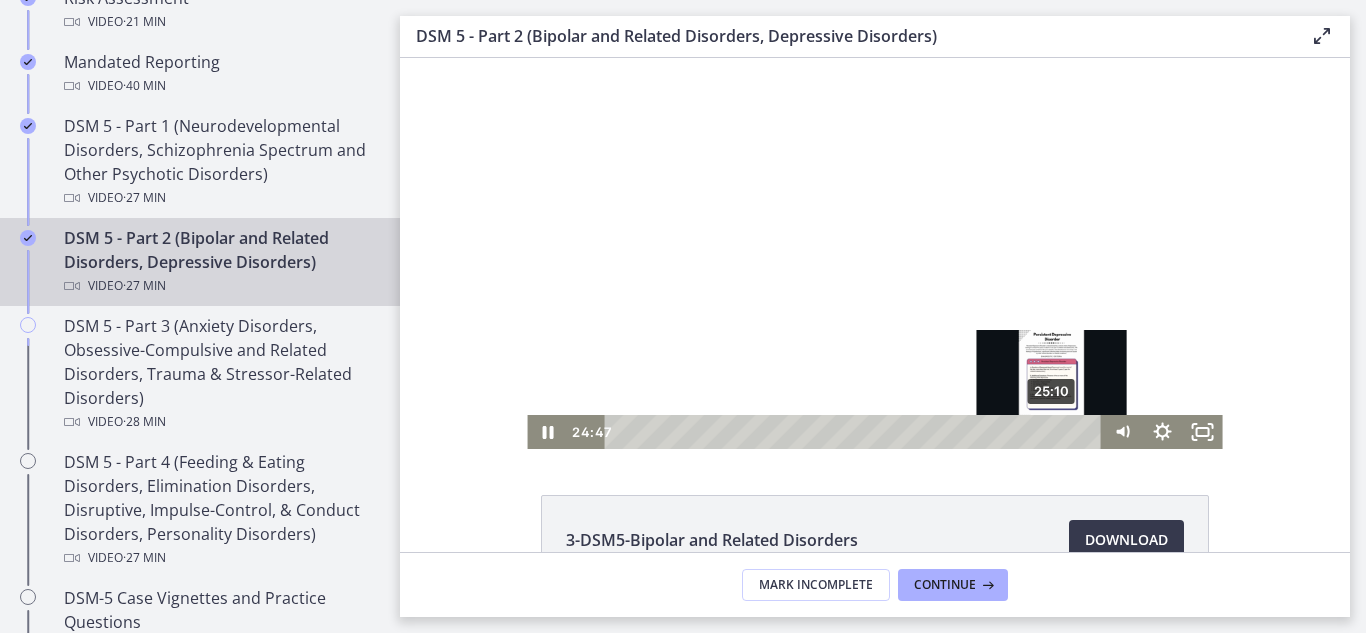 click on "25:10" at bounding box center (856, 432) 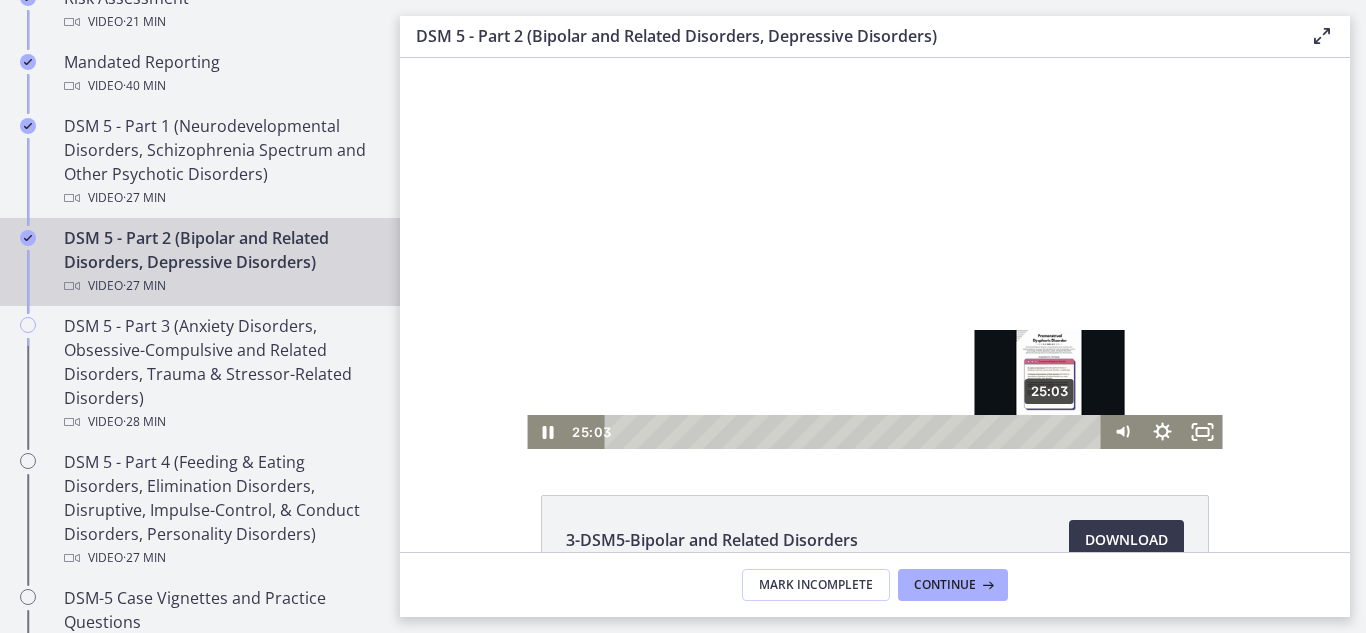 click at bounding box center (1049, 431) 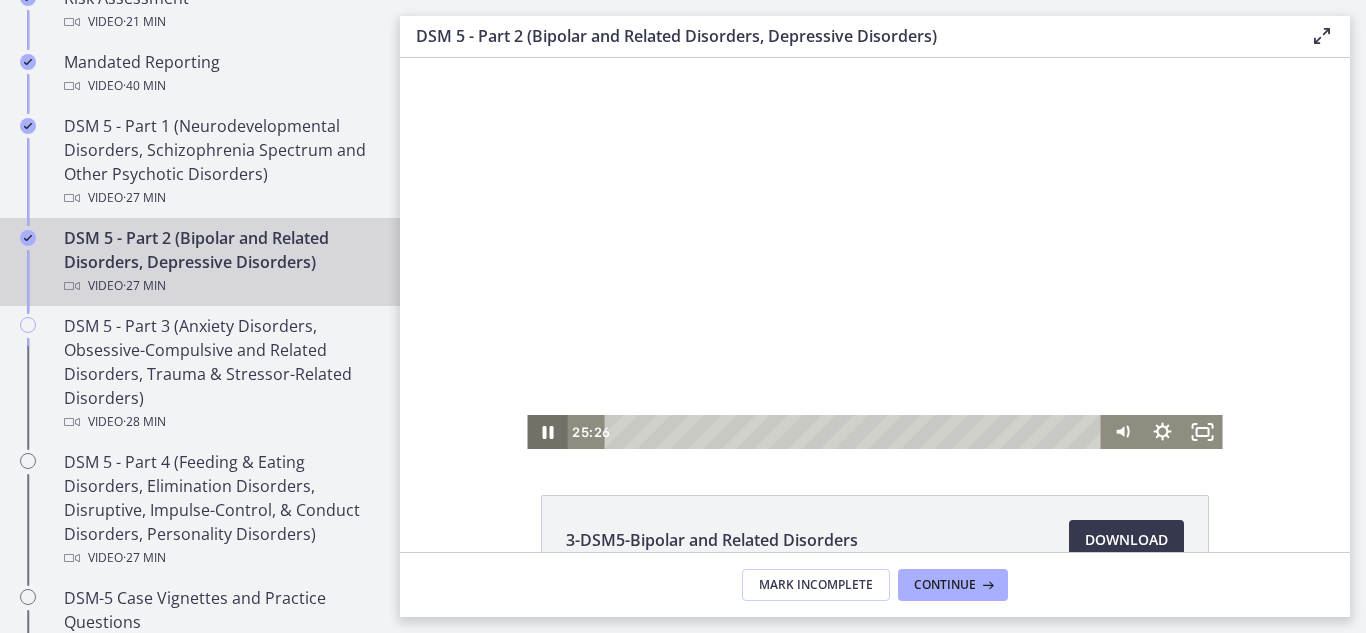 click 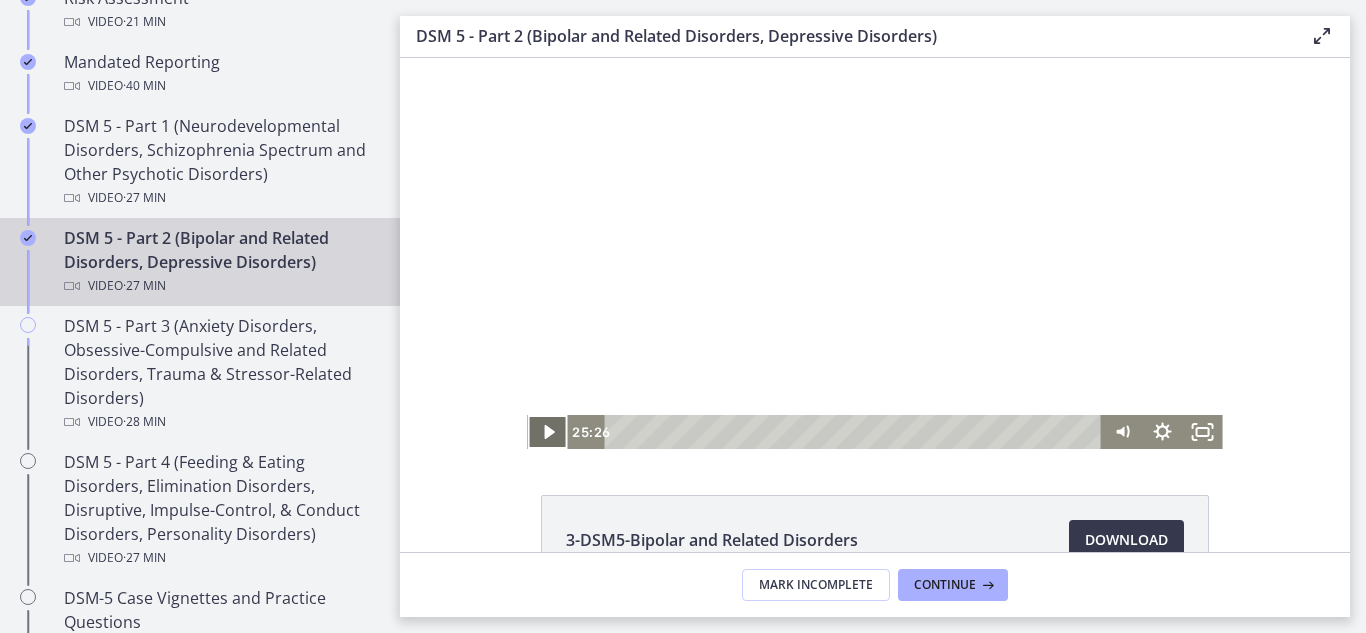 click 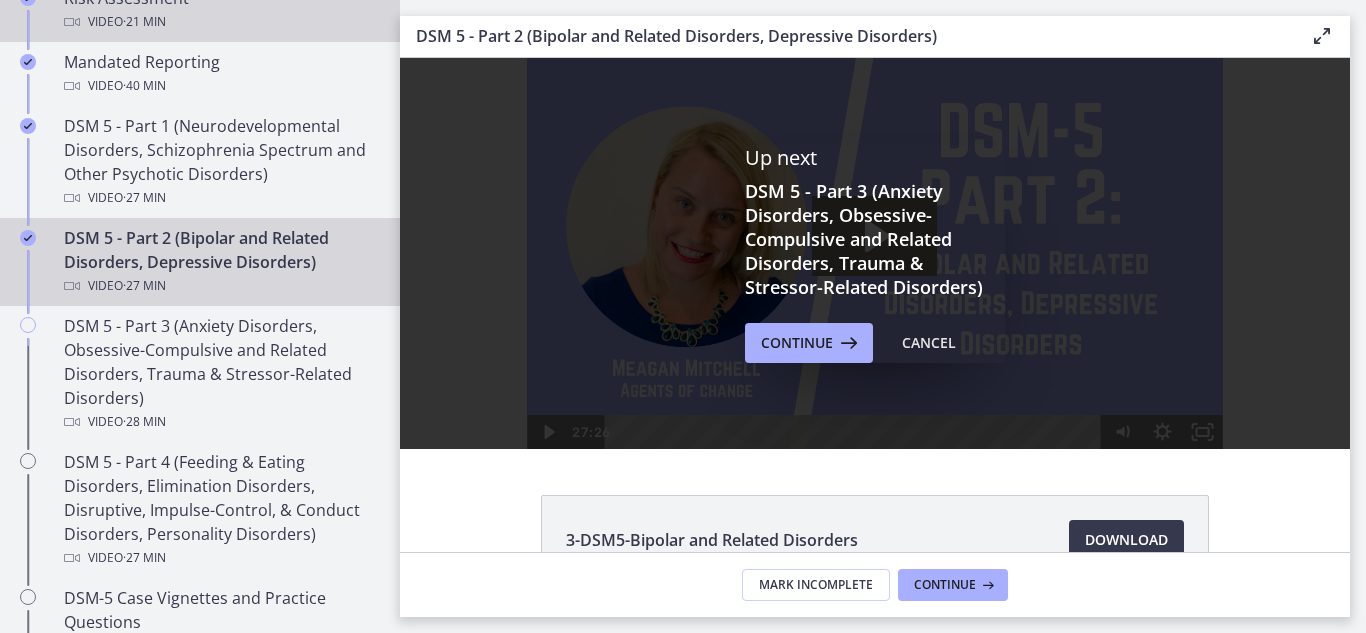 scroll, scrollTop: 0, scrollLeft: 0, axis: both 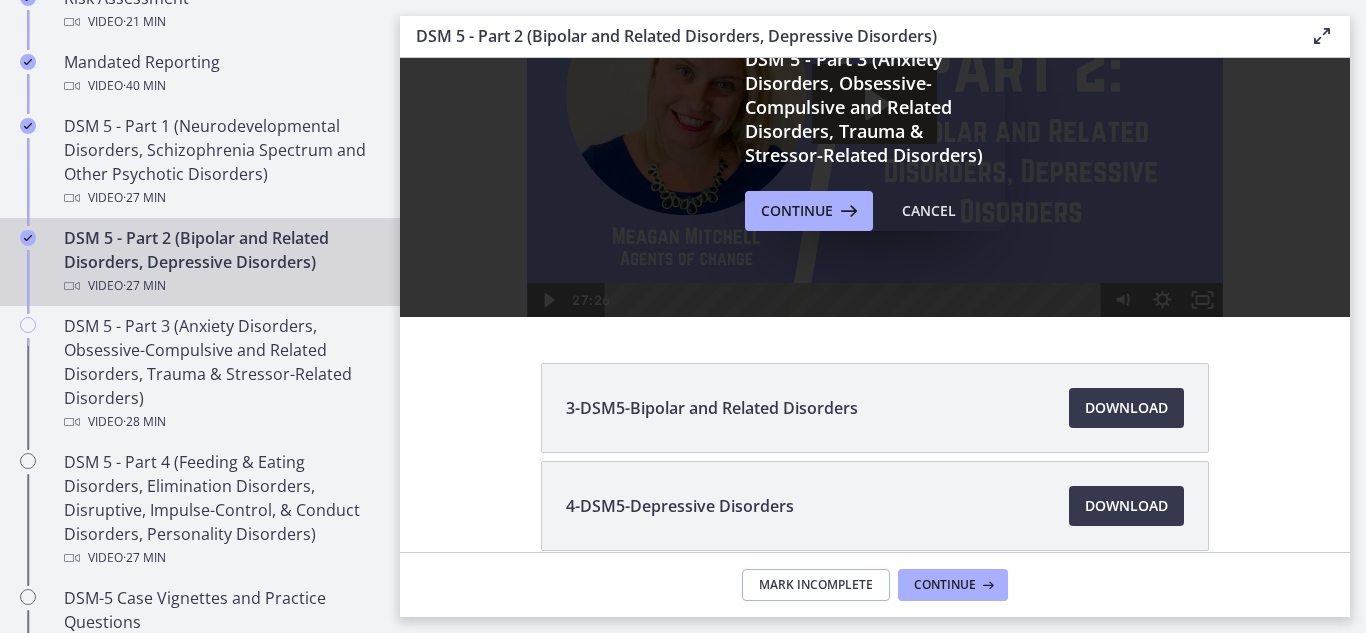 click on "Mark Incomplete" at bounding box center [816, 585] 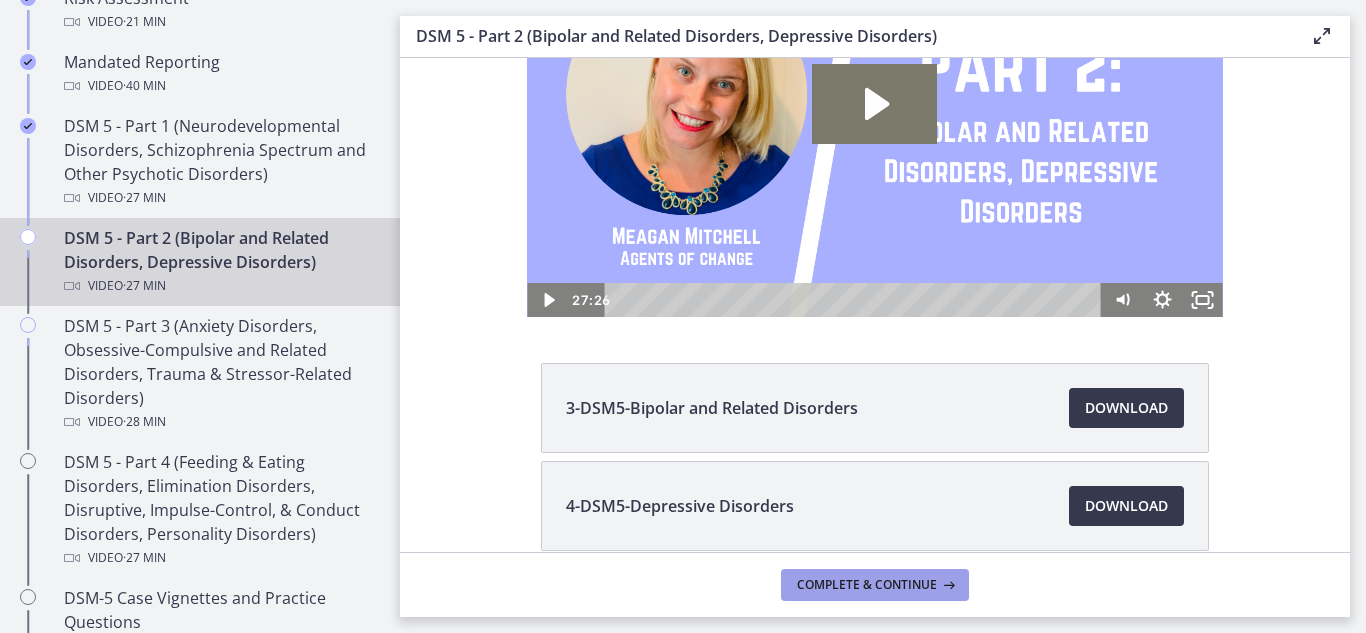 click on "Complete & continue" at bounding box center (867, 585) 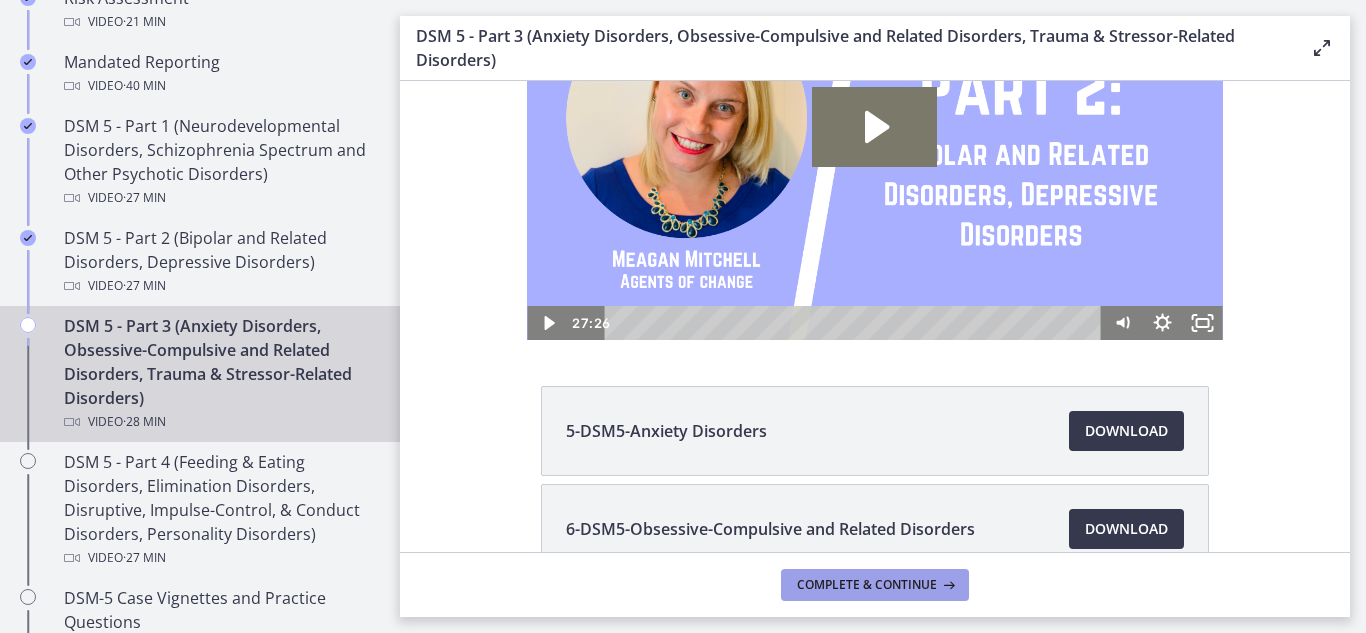 scroll, scrollTop: 0, scrollLeft: 0, axis: both 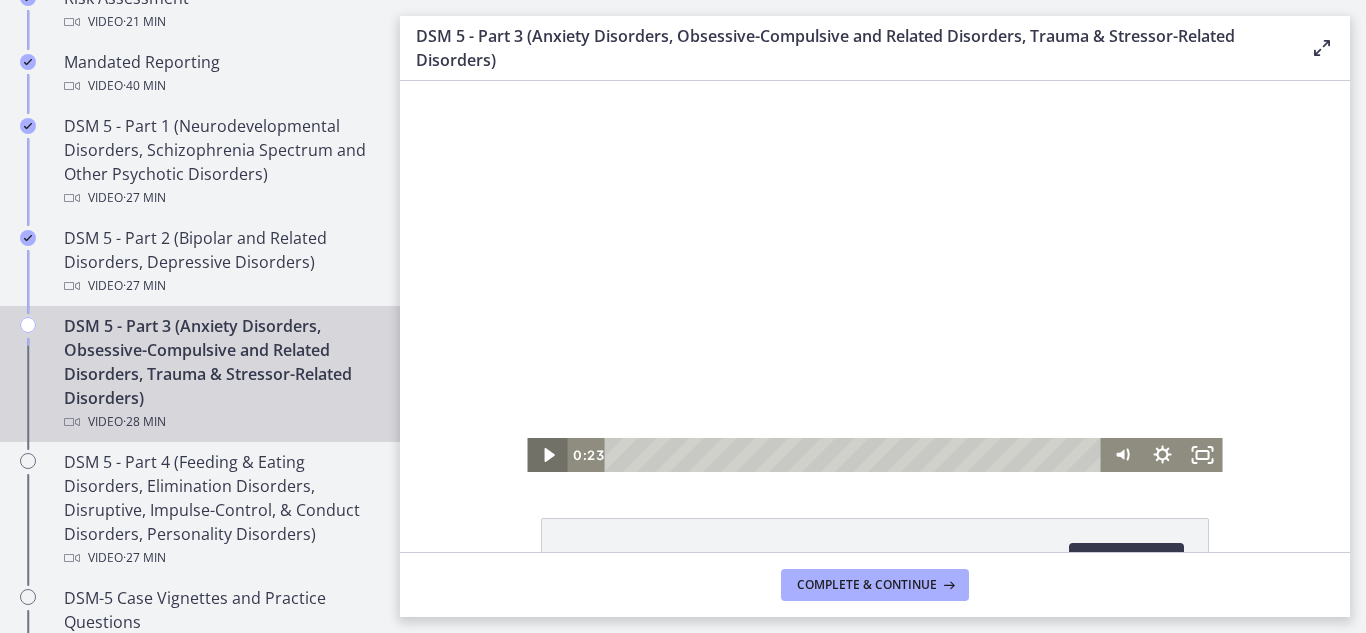 click 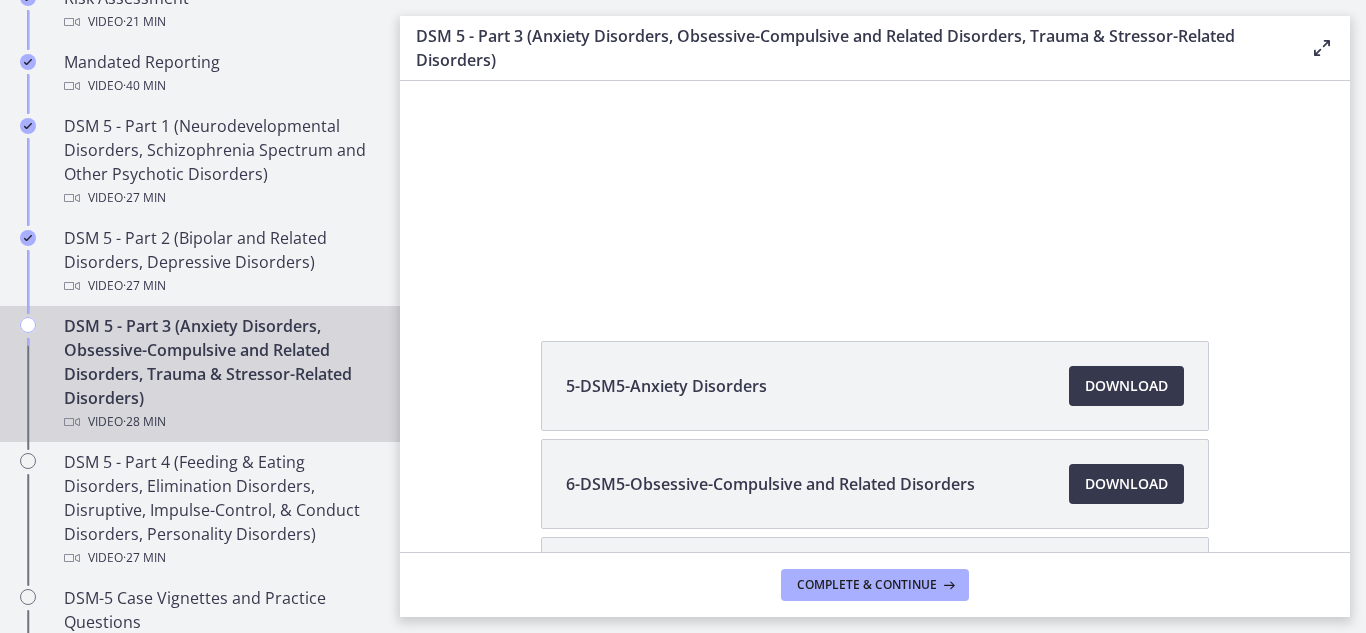 scroll, scrollTop: 172, scrollLeft: 0, axis: vertical 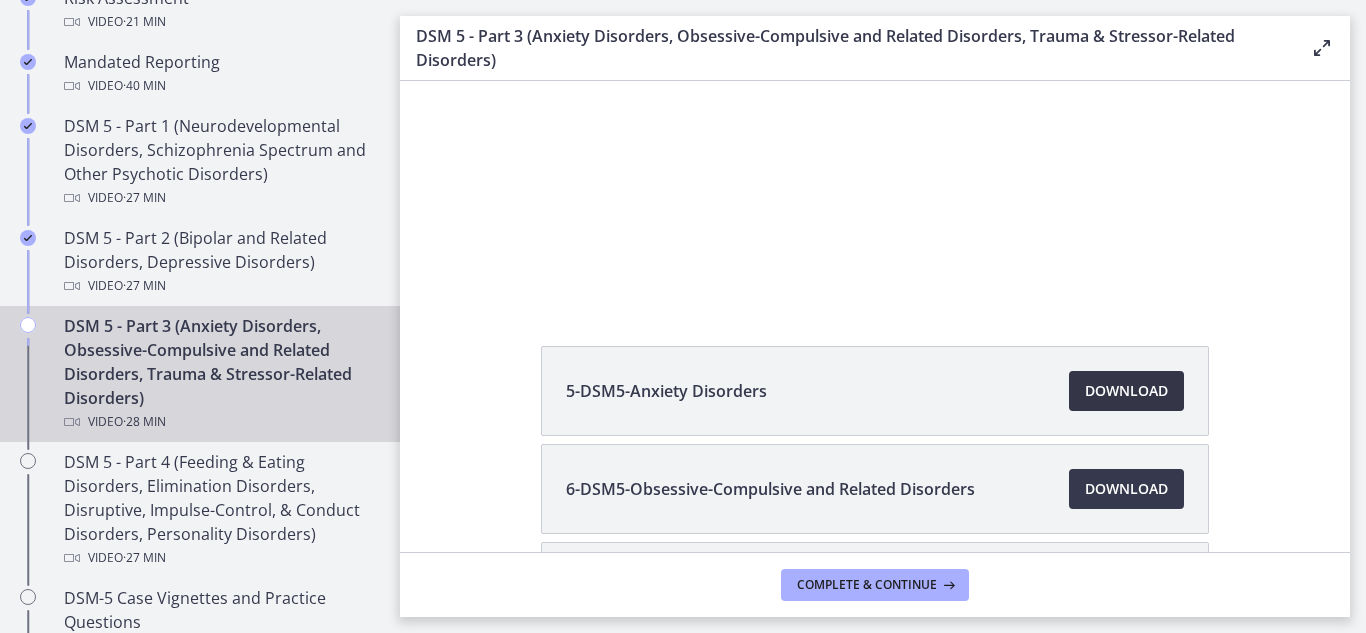 click on "Download
Opens in a new window" at bounding box center (1126, 391) 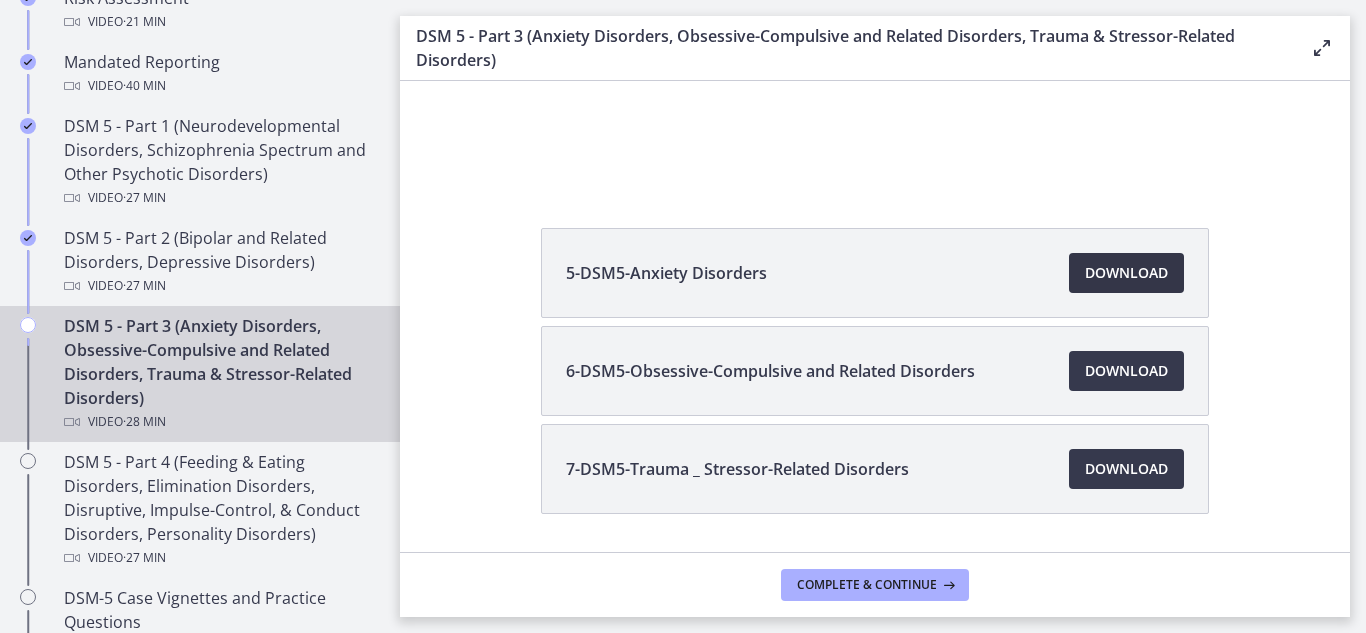 scroll, scrollTop: 291, scrollLeft: 0, axis: vertical 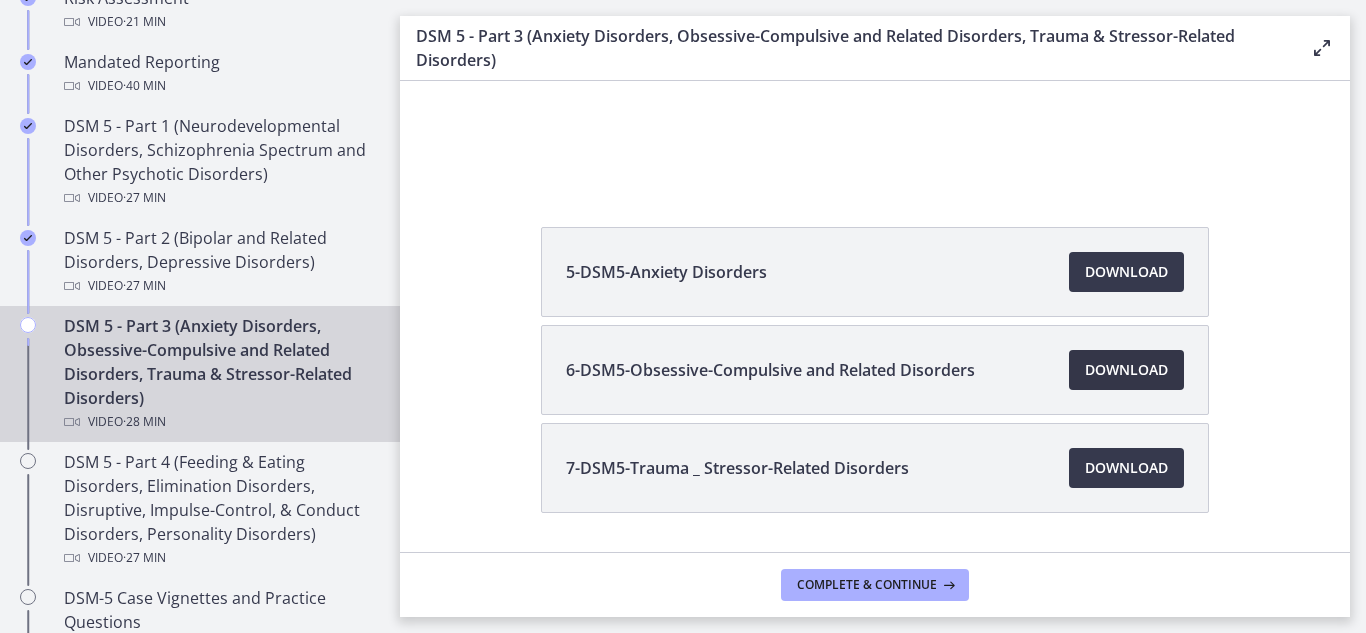 click on "Download
Opens in a new window" at bounding box center [1126, 370] 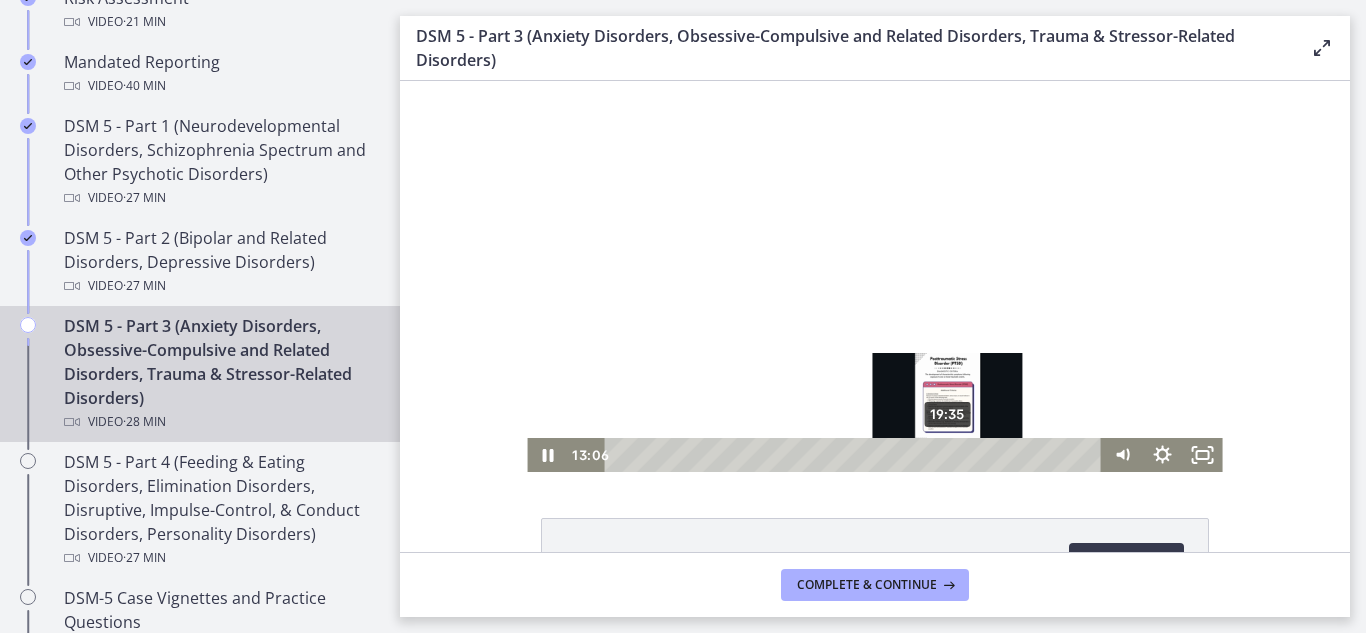 scroll, scrollTop: 348, scrollLeft: 0, axis: vertical 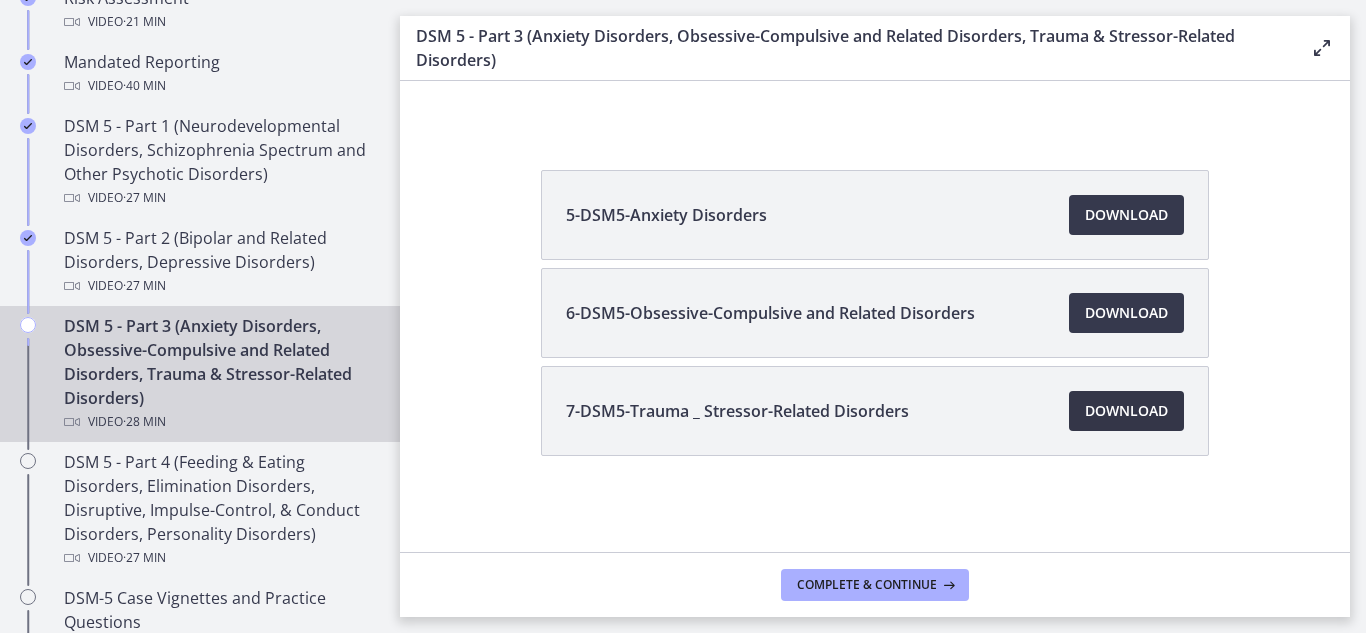 click on "Download
Opens in a new window" at bounding box center [1126, 411] 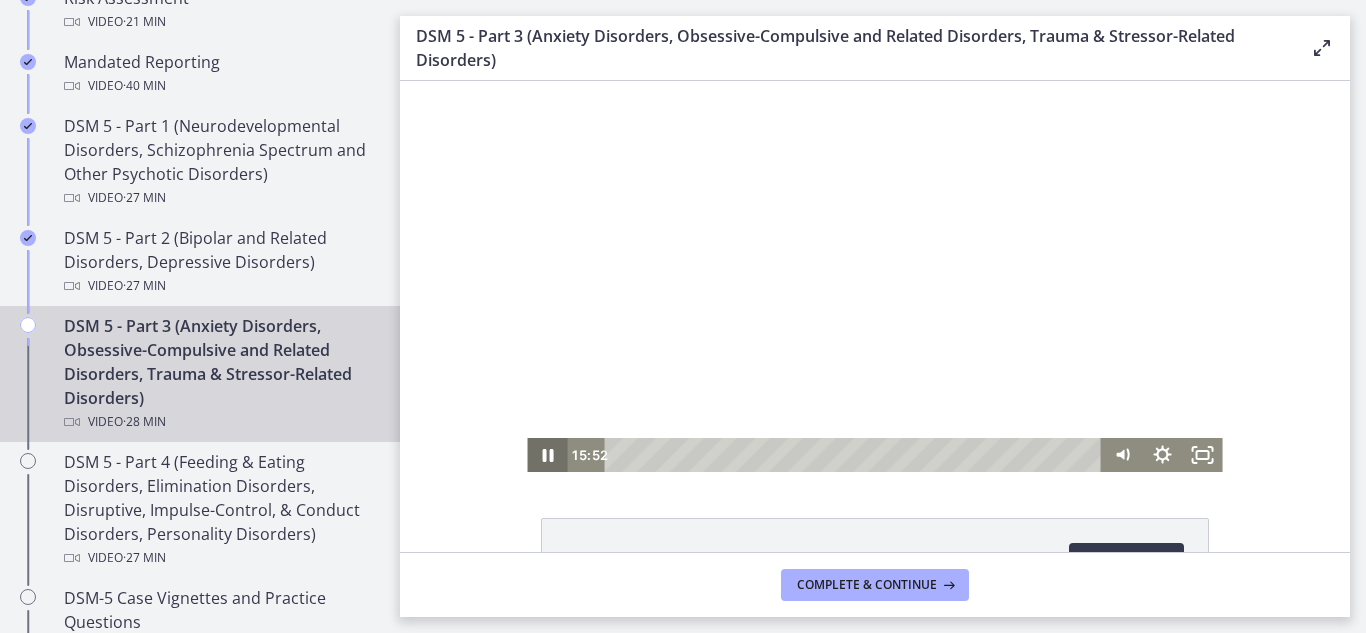 click 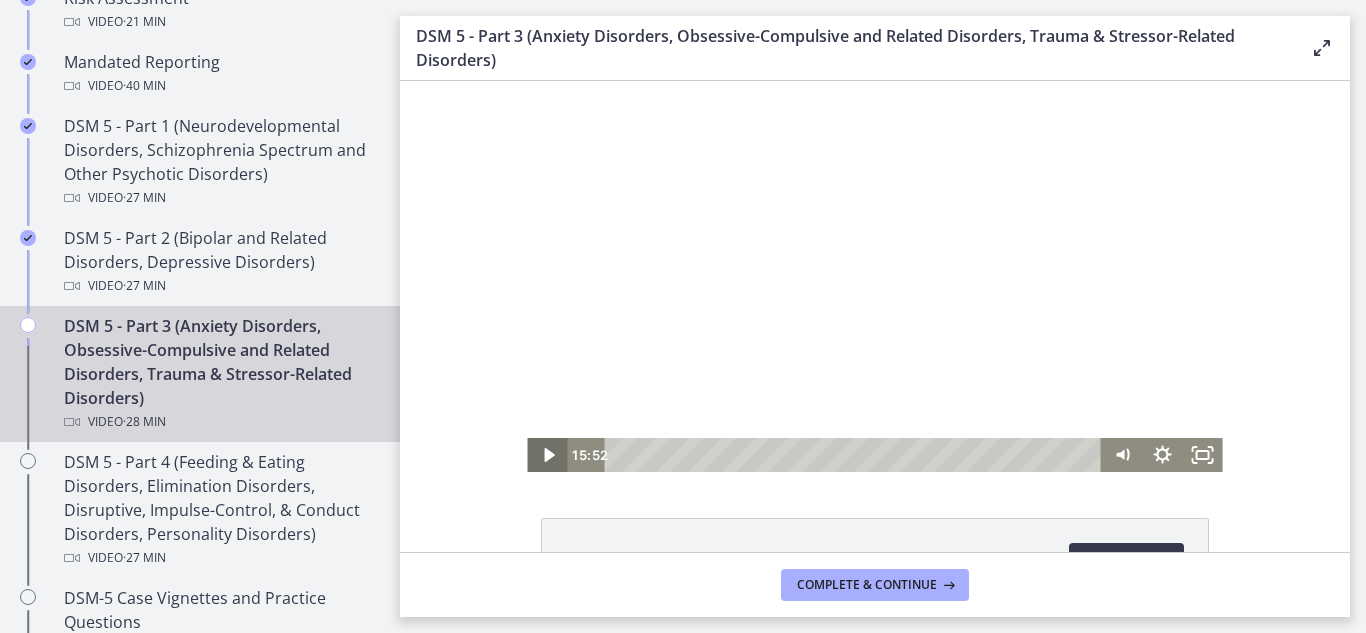 click 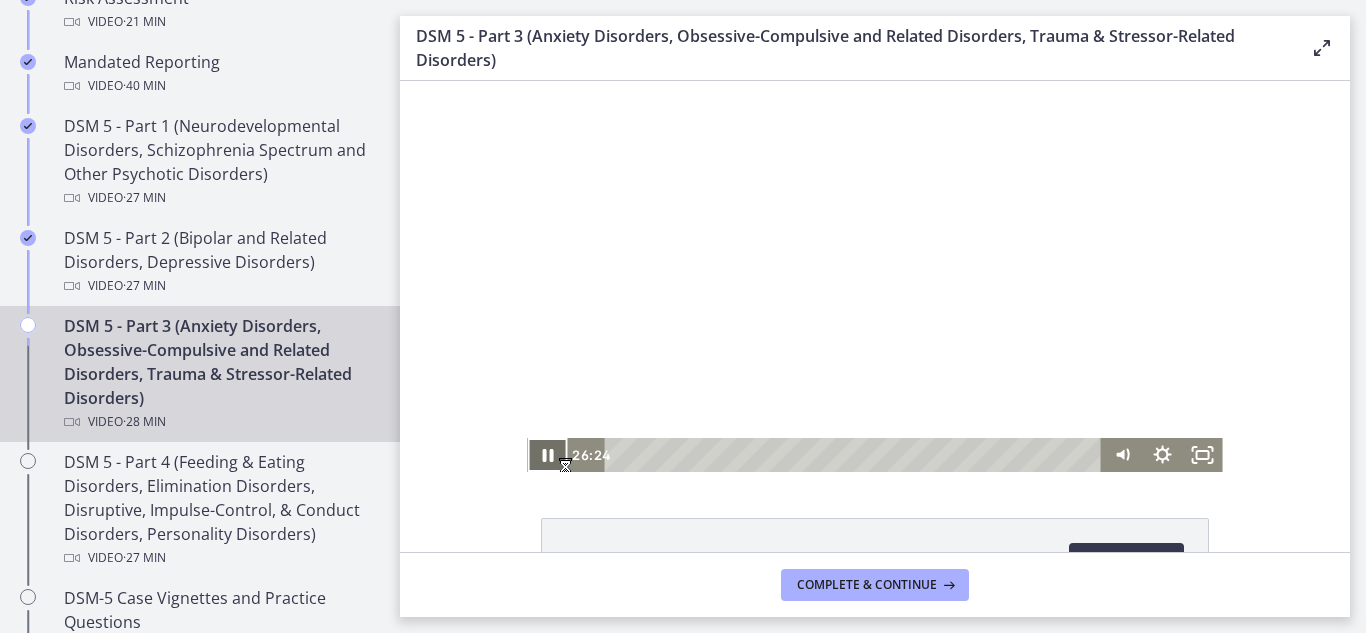 click 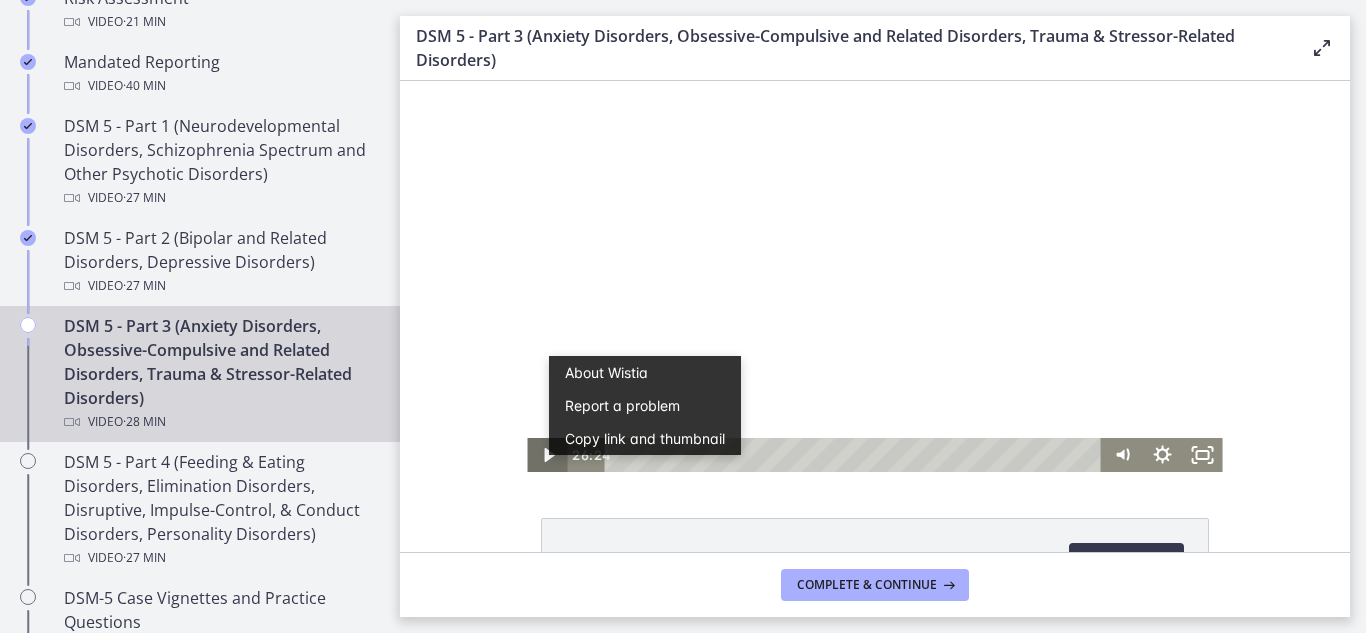 scroll, scrollTop: 0, scrollLeft: 0, axis: both 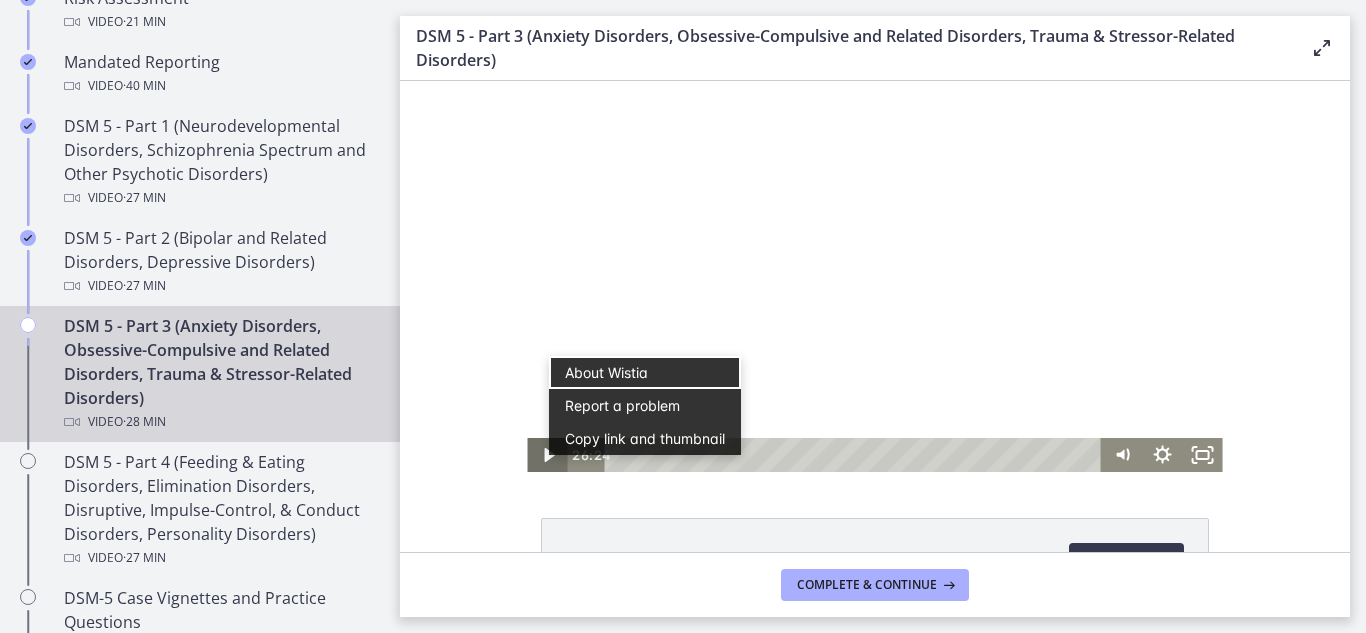click 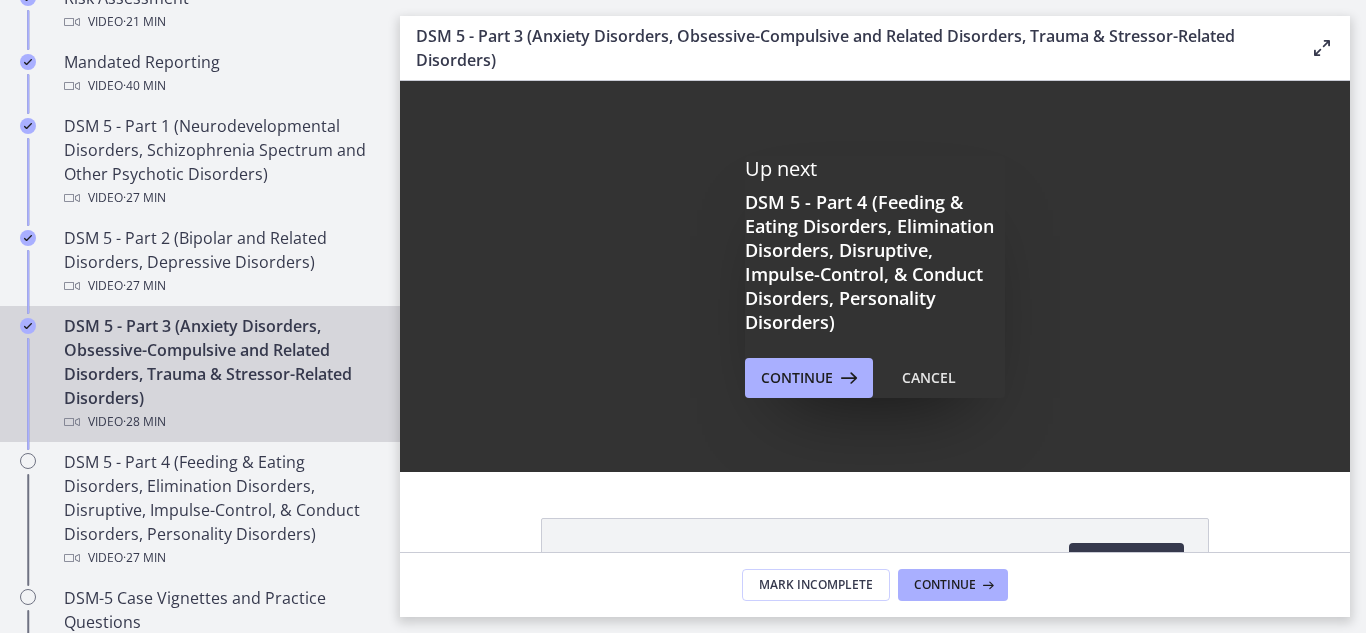 scroll, scrollTop: 0, scrollLeft: 0, axis: both 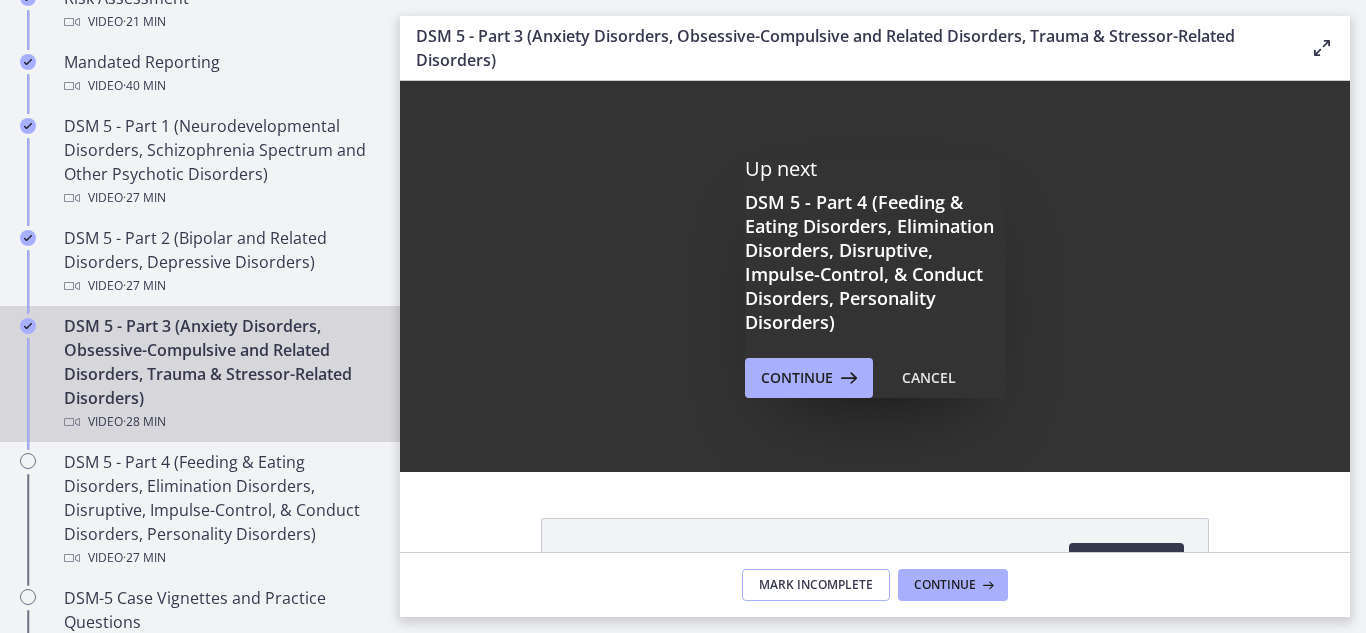 click on "Mark Incomplete" at bounding box center (816, 585) 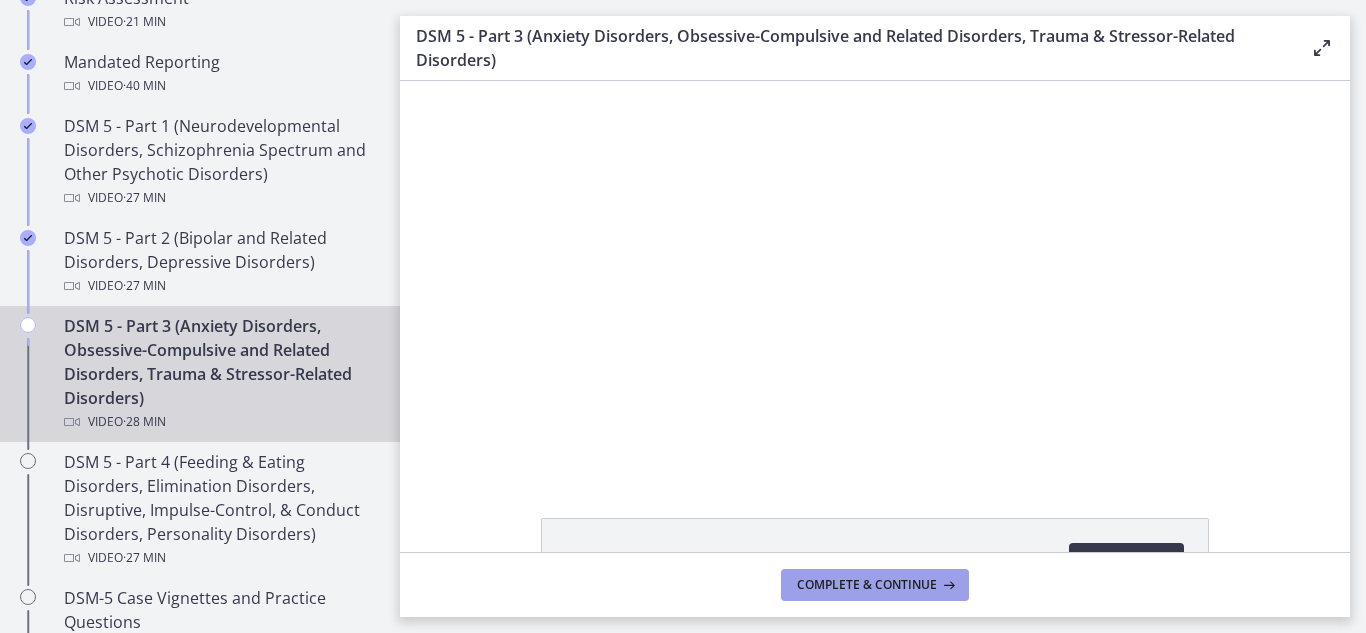 click on "Complete & continue" at bounding box center [867, 585] 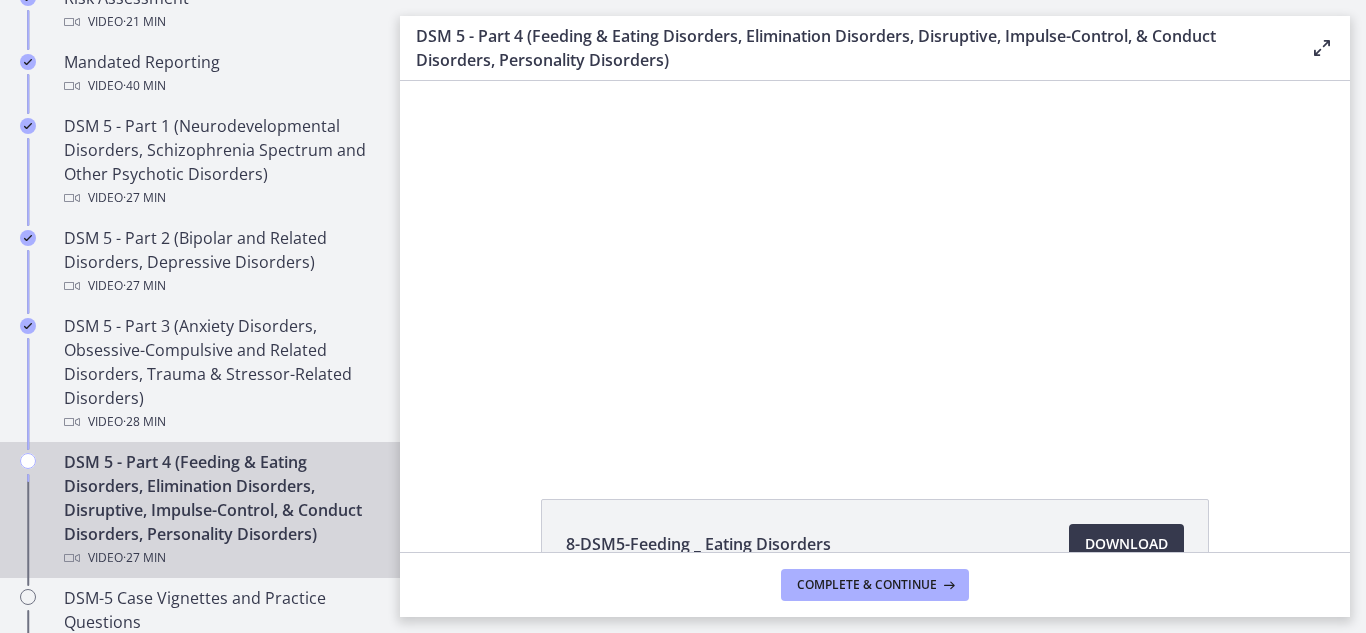 scroll, scrollTop: 0, scrollLeft: 0, axis: both 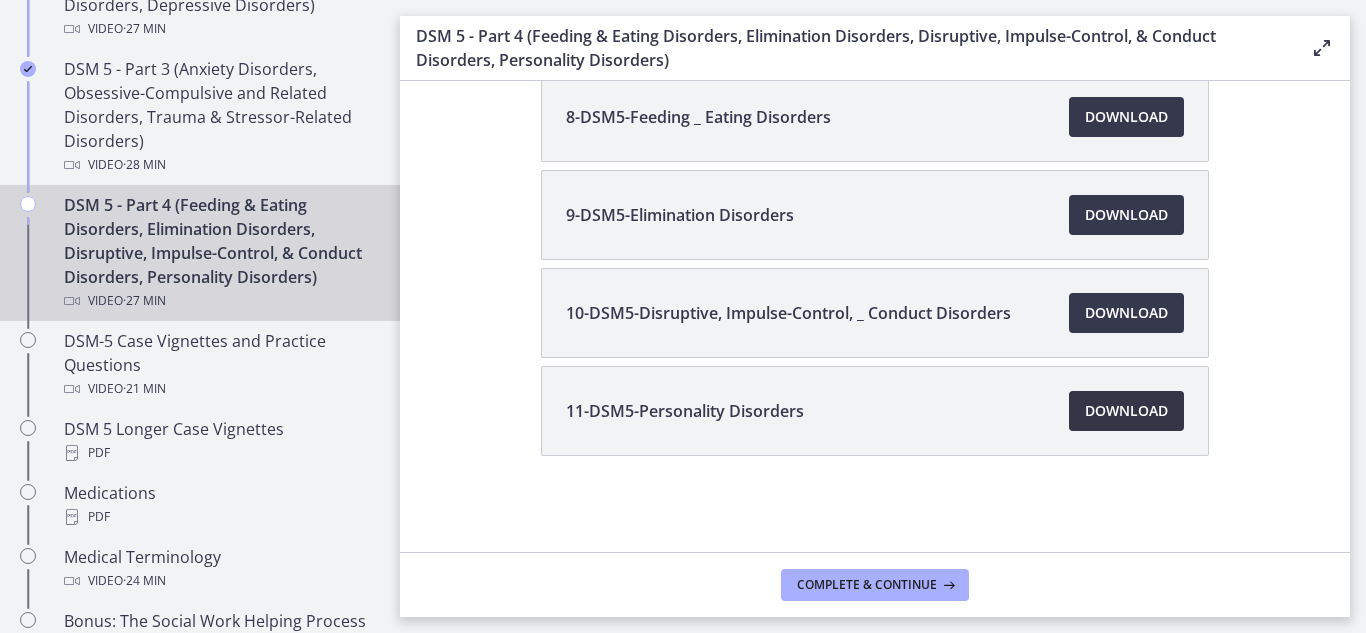 click on "Download
Opens in a new window" at bounding box center [1126, 411] 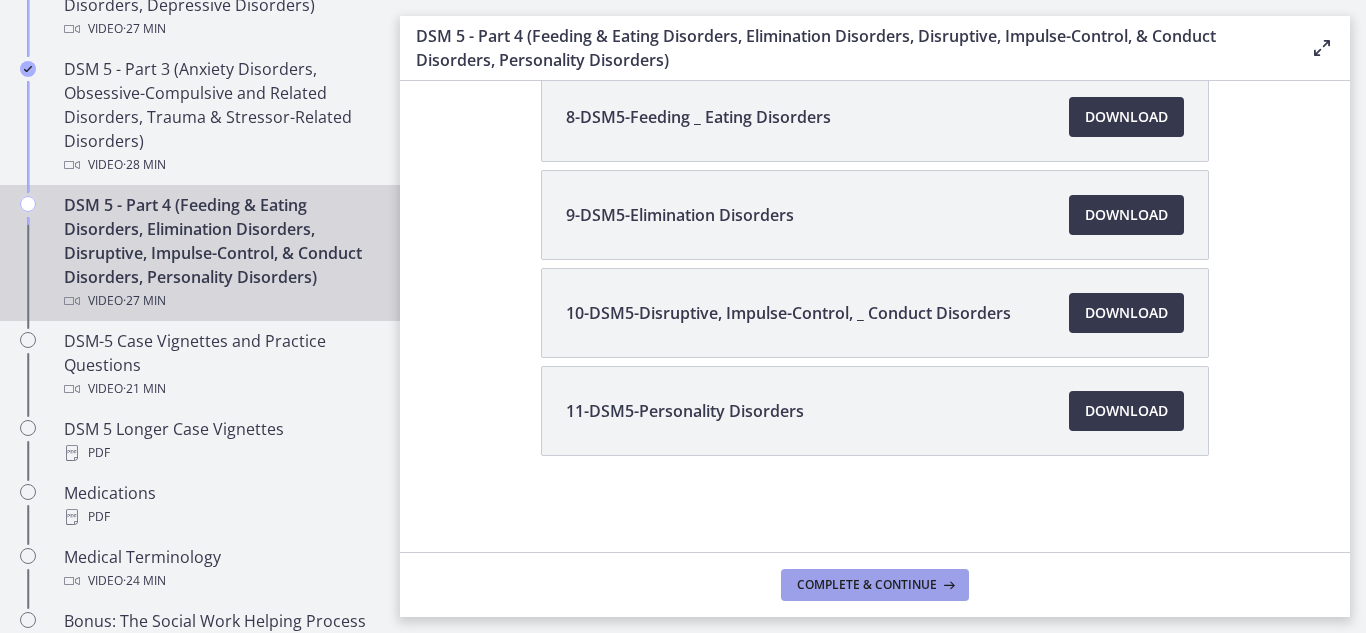 click on "Complete & continue" at bounding box center [875, 585] 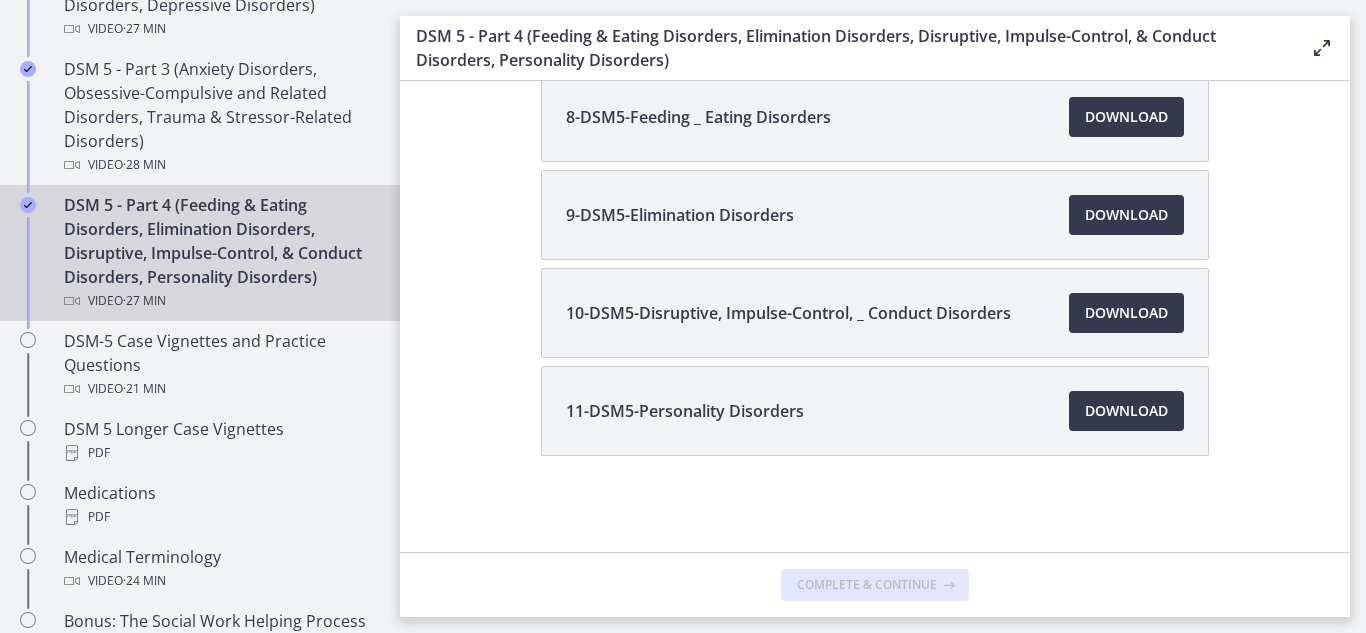 scroll, scrollTop: 0, scrollLeft: 0, axis: both 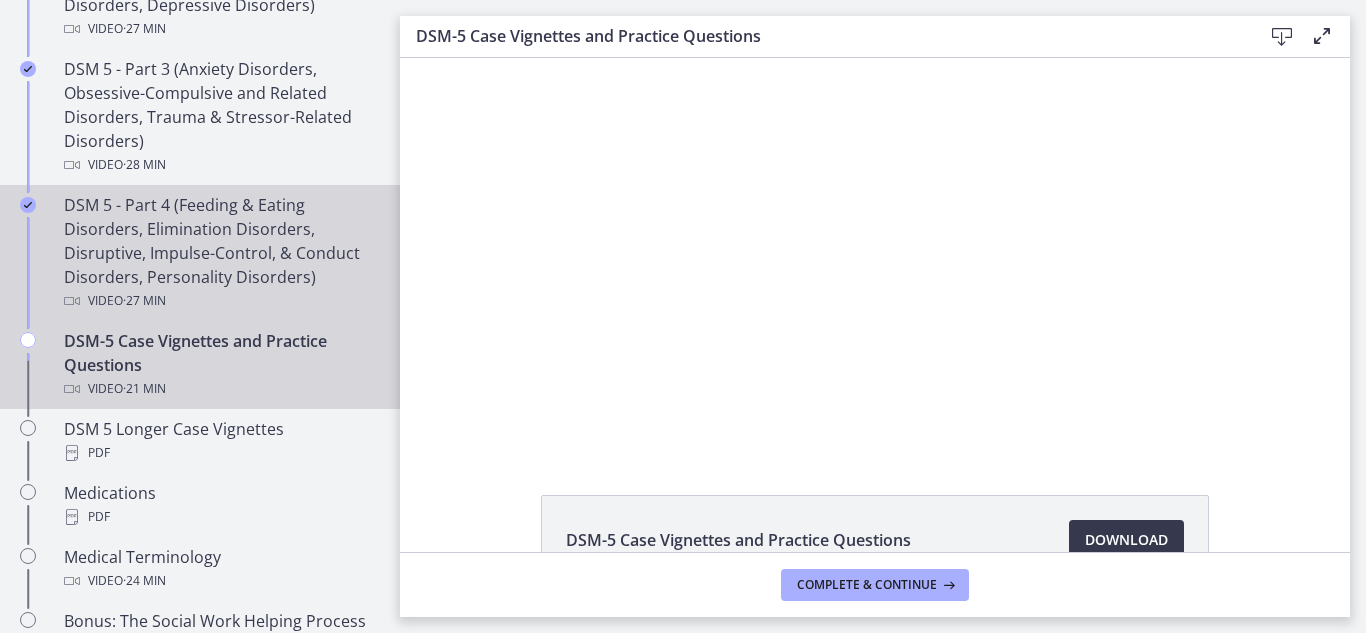 click on "DSM 5 - Part 4 (Feeding & Eating Disorders, Elimination Disorders, Disruptive, Impulse-Control, & Conduct Disorders, Personality Disorders)
Video
·  27 min" at bounding box center [220, 253] 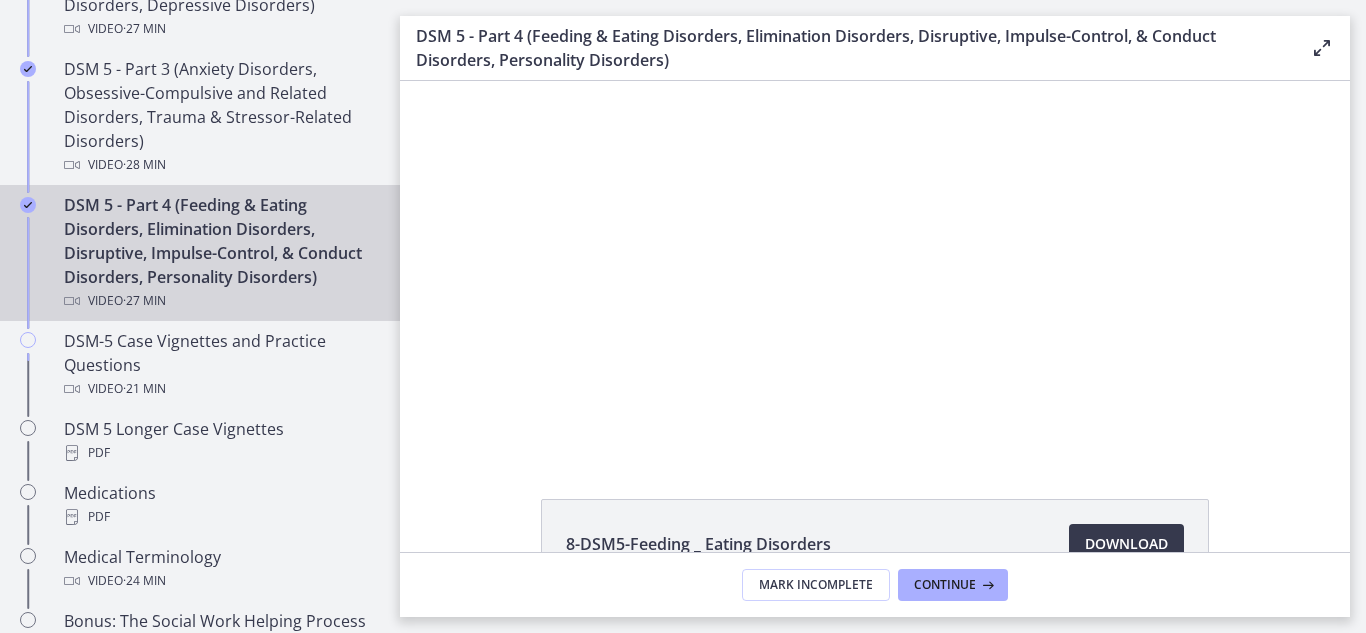 scroll, scrollTop: 0, scrollLeft: 0, axis: both 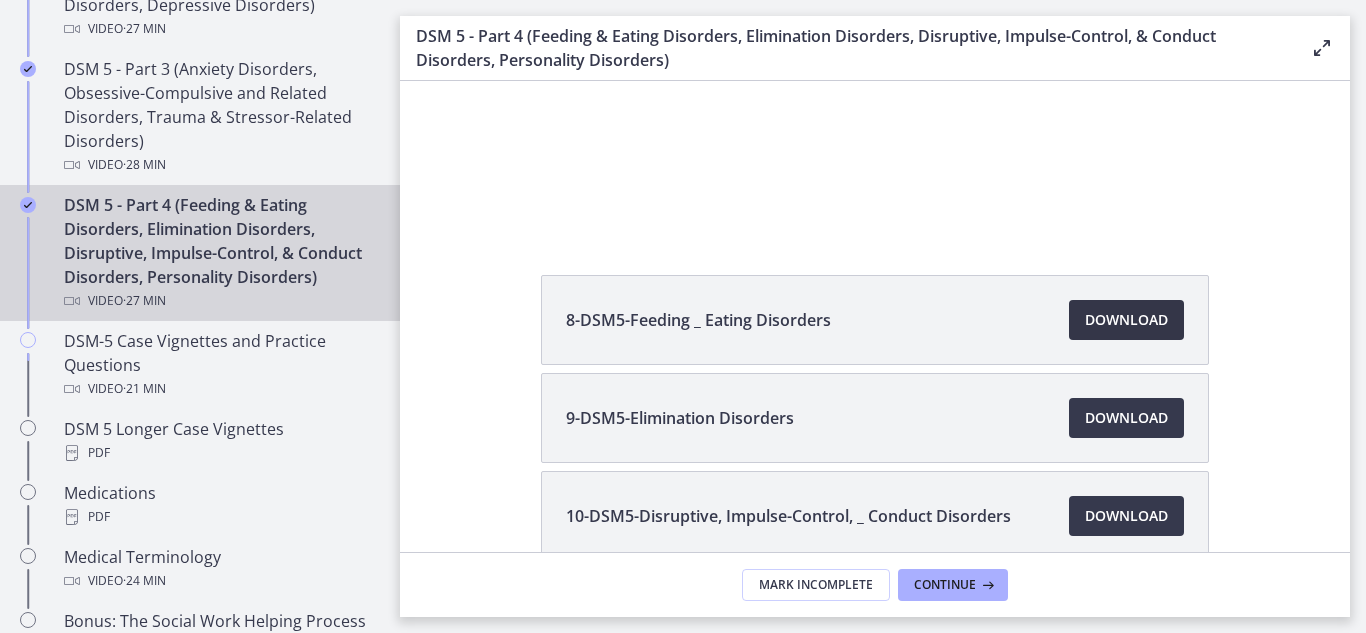 click on "Download
Opens in a new window" at bounding box center [1126, 320] 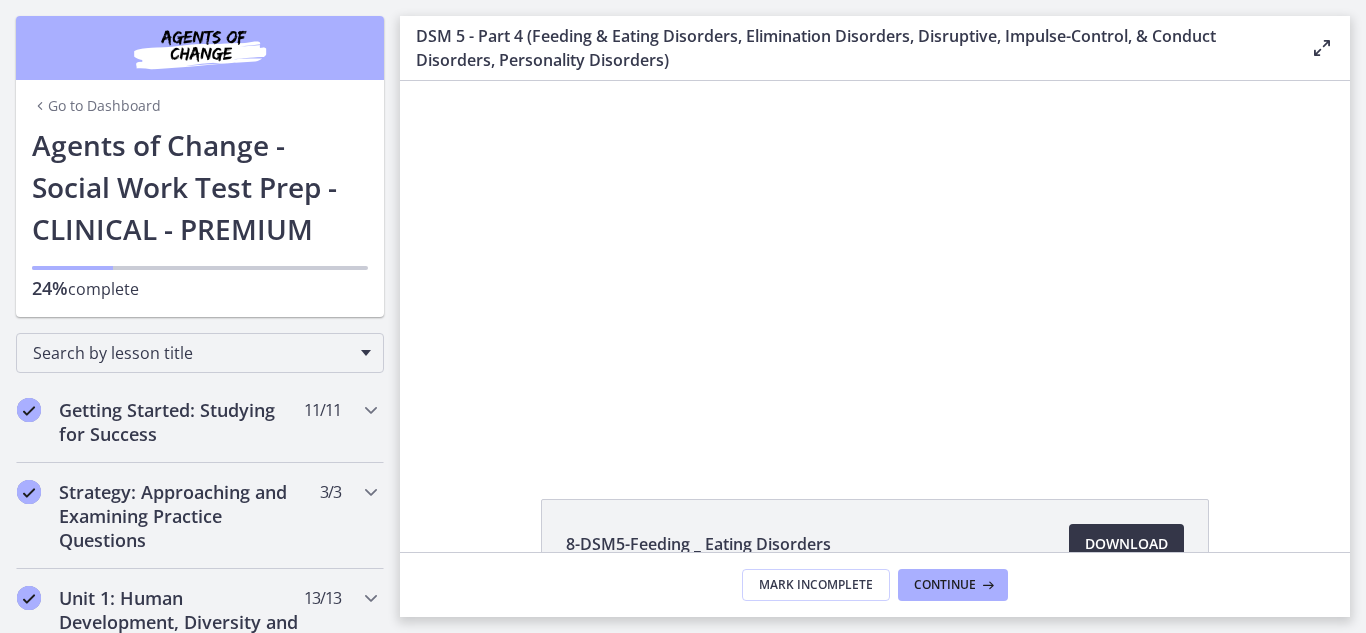 scroll, scrollTop: 0, scrollLeft: 0, axis: both 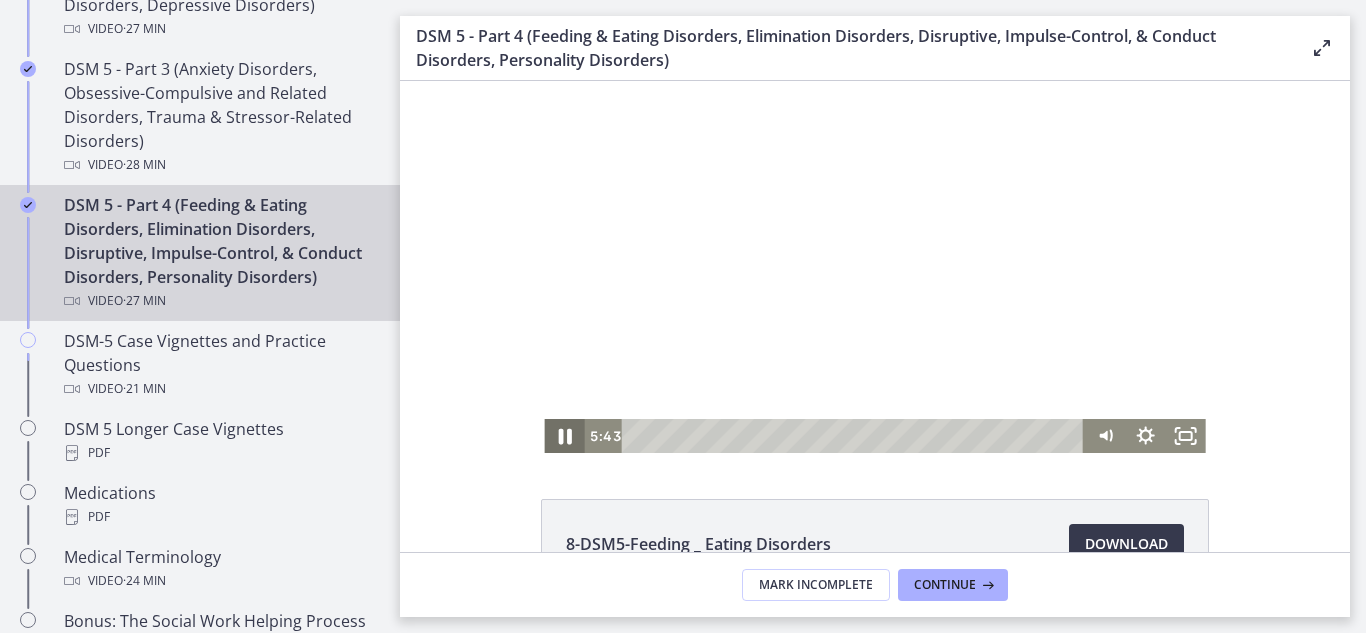 click 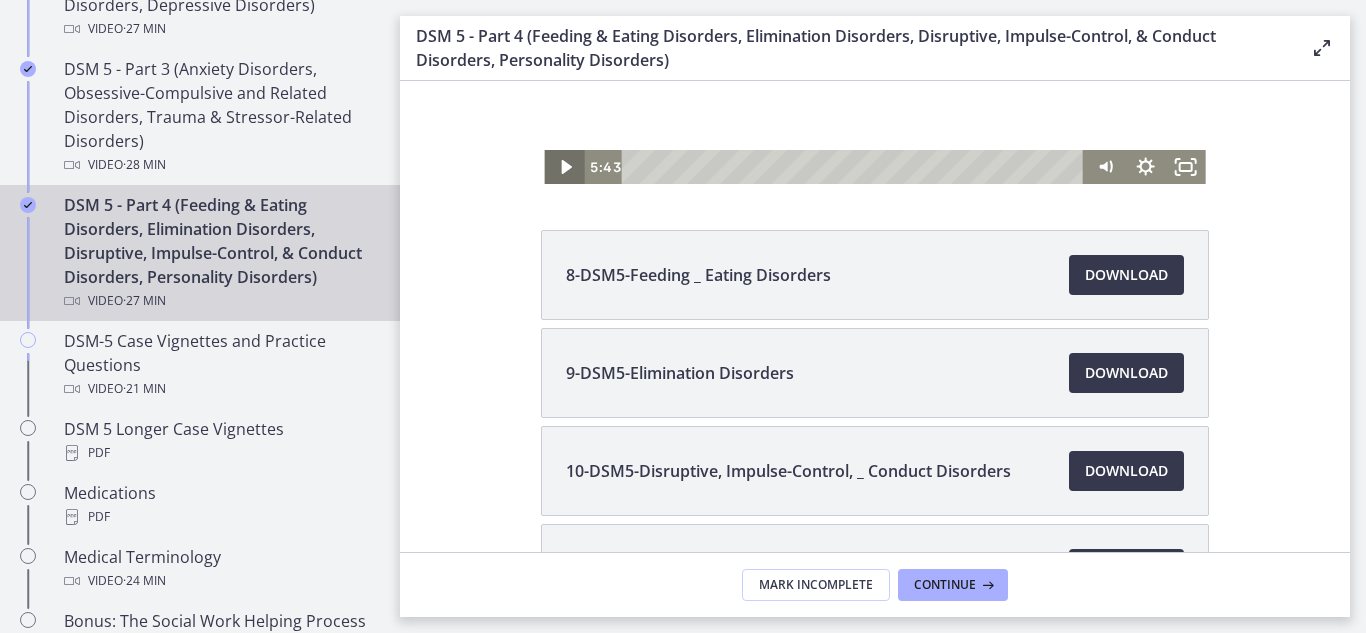 scroll, scrollTop: 276, scrollLeft: 0, axis: vertical 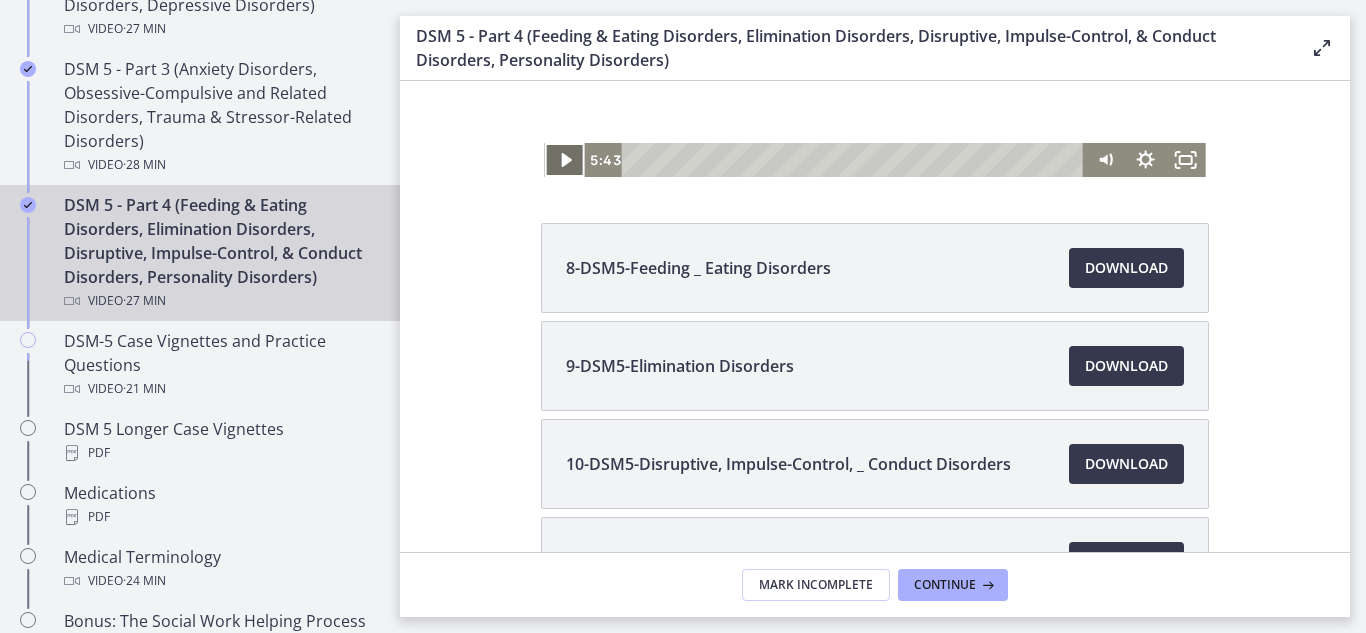 click 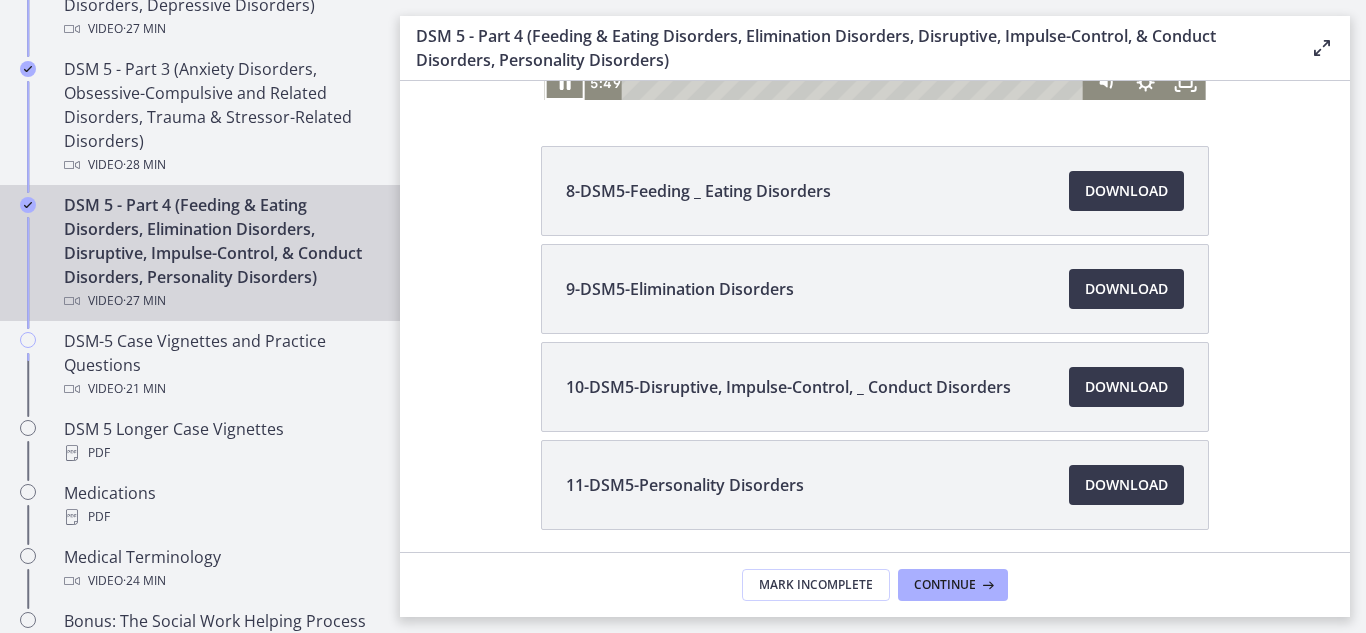 scroll, scrollTop: 315, scrollLeft: 0, axis: vertical 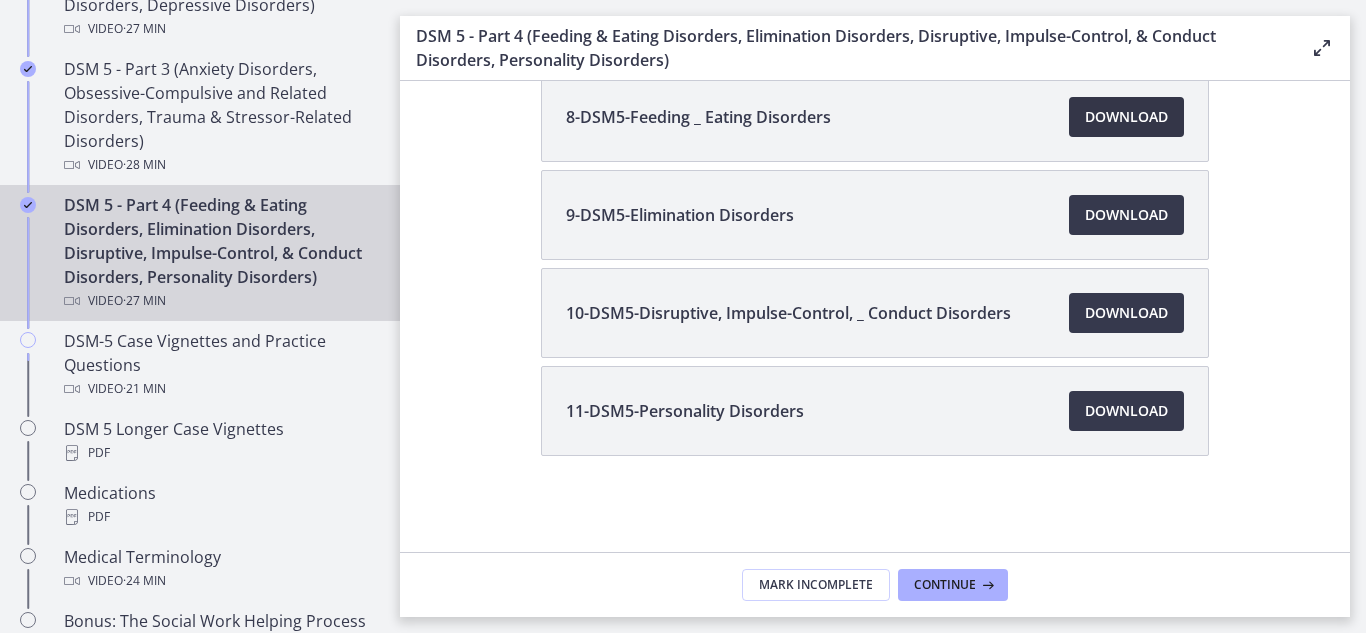 click on "Download
Opens in a new window" at bounding box center [1126, 117] 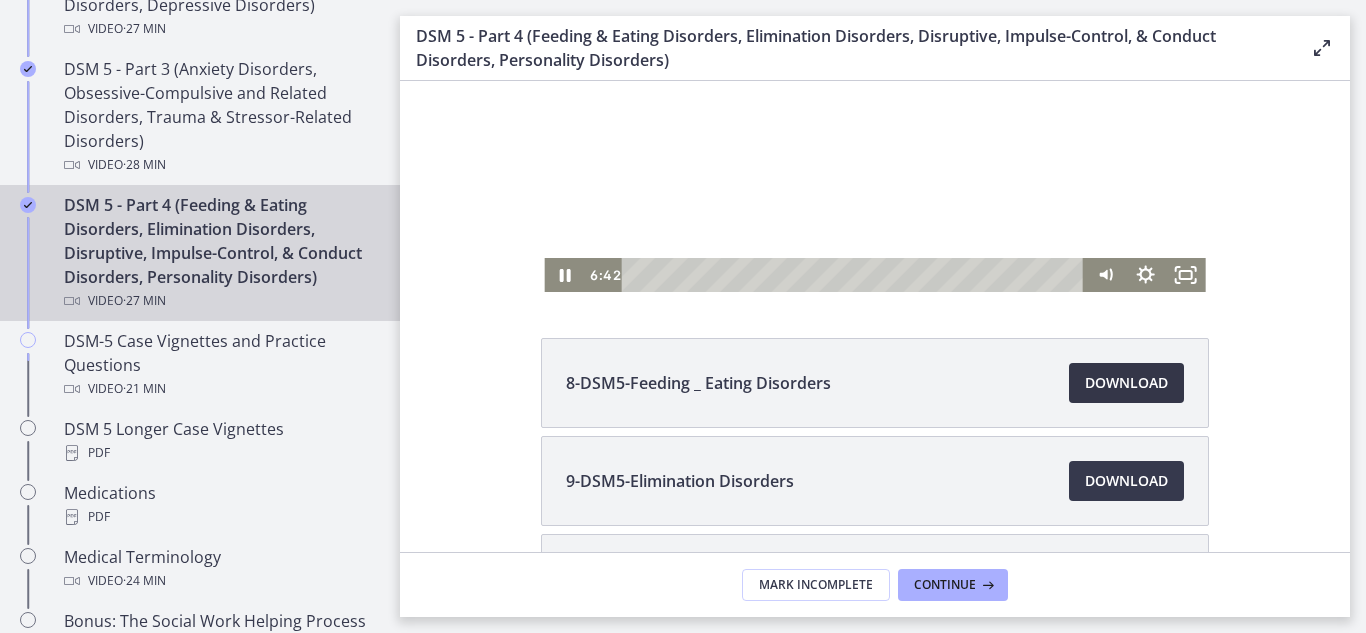 scroll, scrollTop: 0, scrollLeft: 0, axis: both 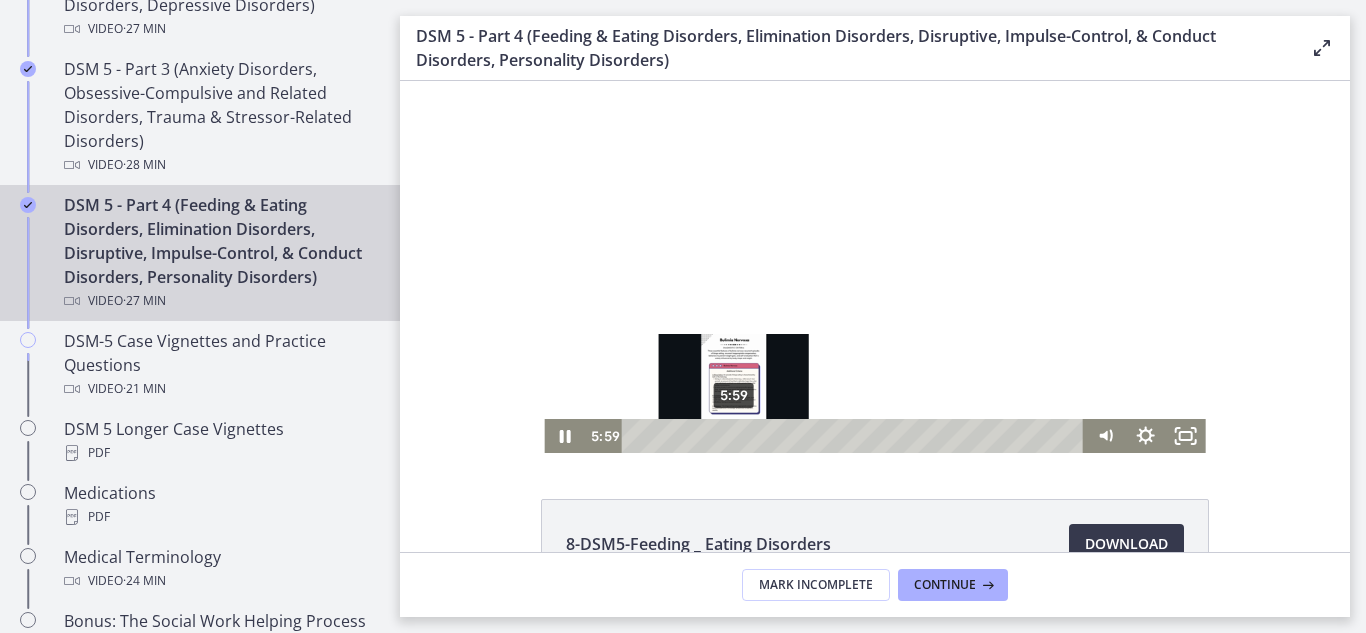 click on "5:59" at bounding box center (856, 436) 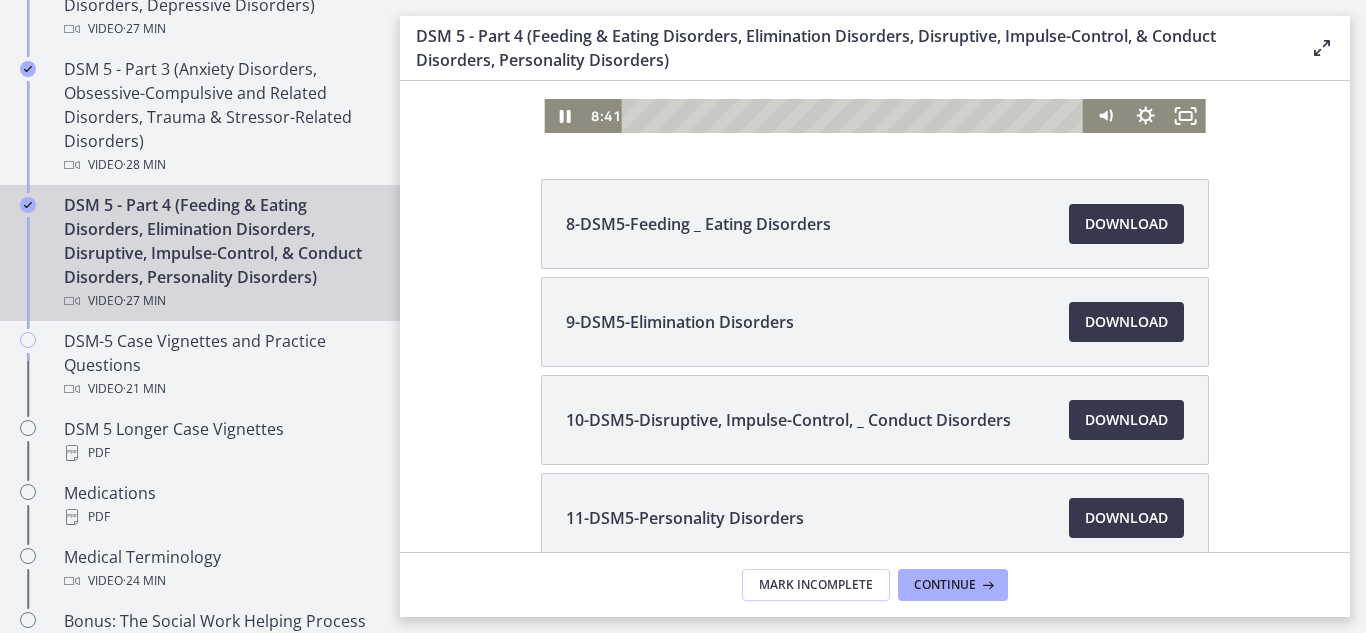 scroll, scrollTop: 317, scrollLeft: 0, axis: vertical 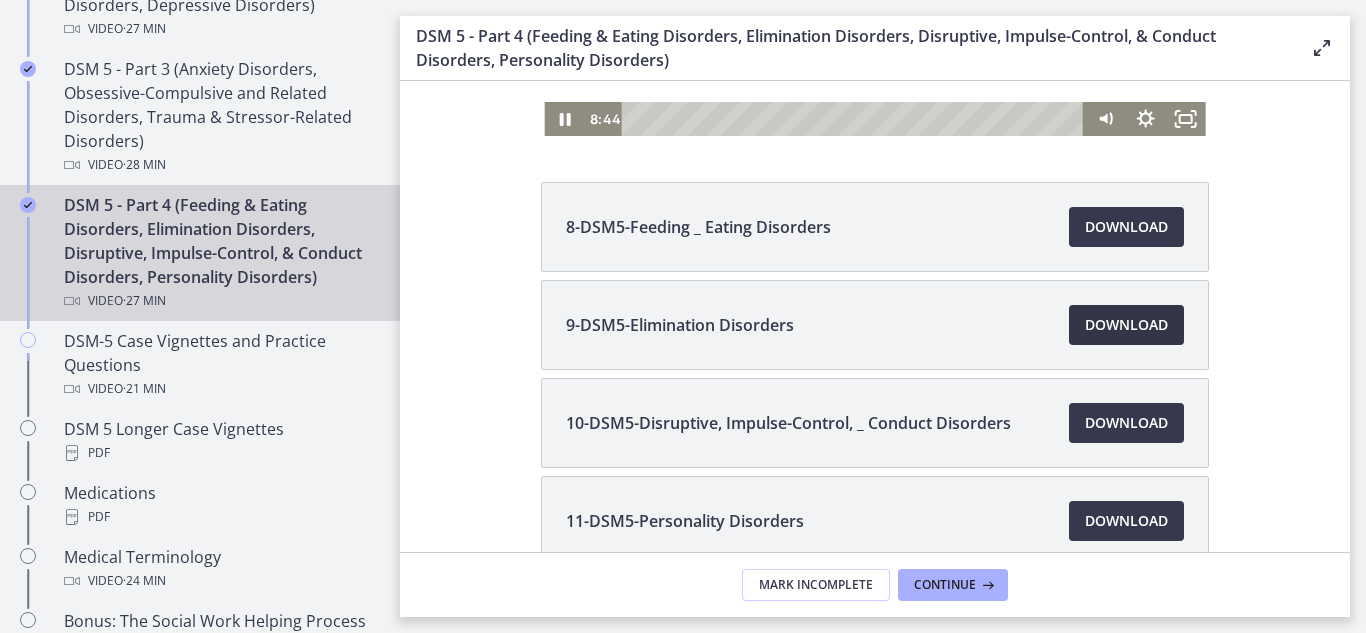 click on "Download
Opens in a new window" at bounding box center (1126, 325) 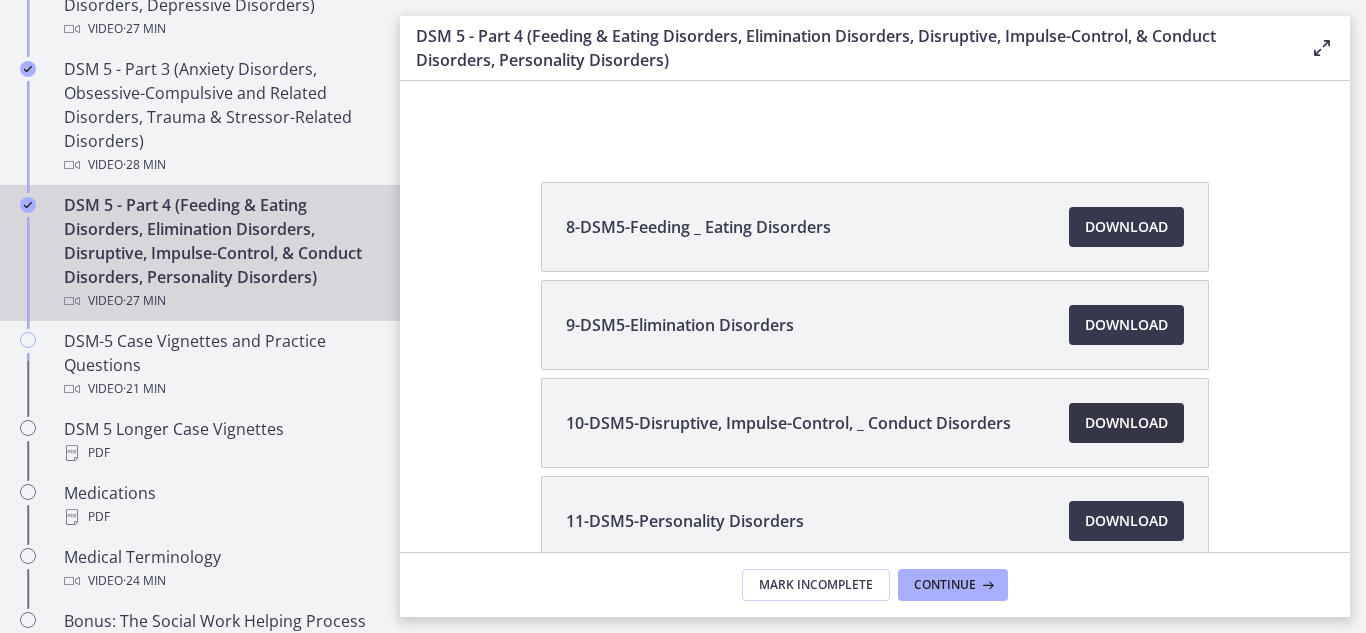click on "Download
Opens in a new window" at bounding box center (1126, 423) 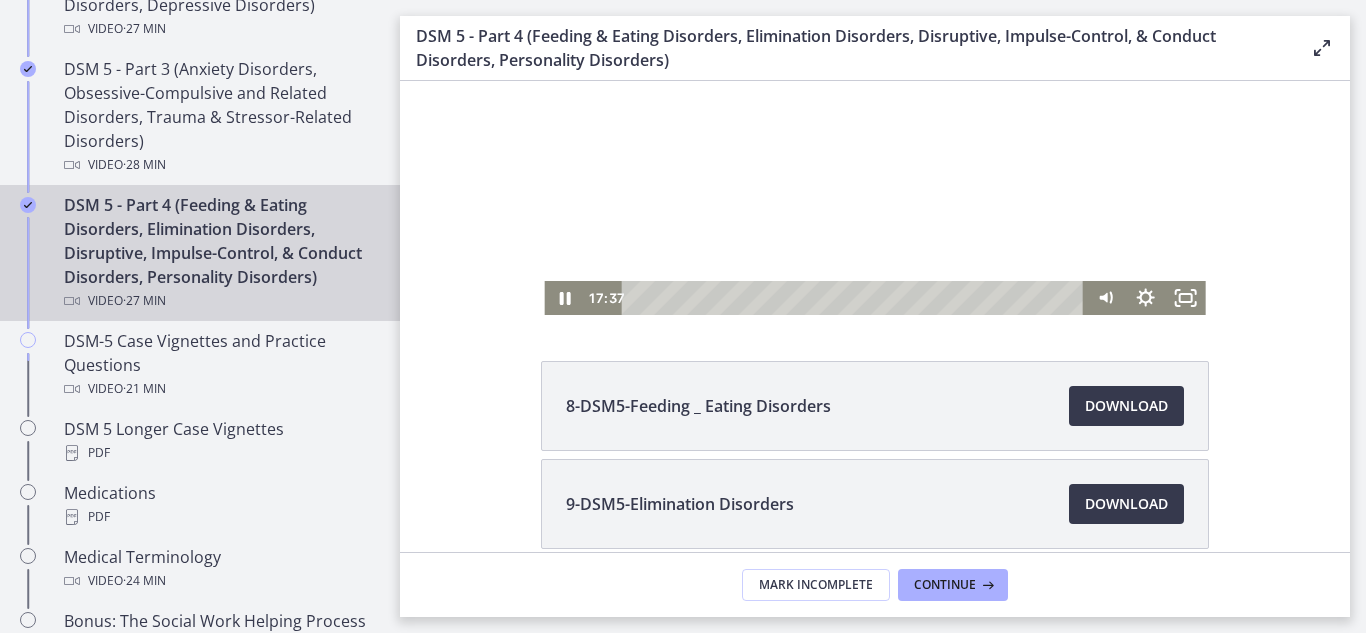 scroll, scrollTop: 137, scrollLeft: 0, axis: vertical 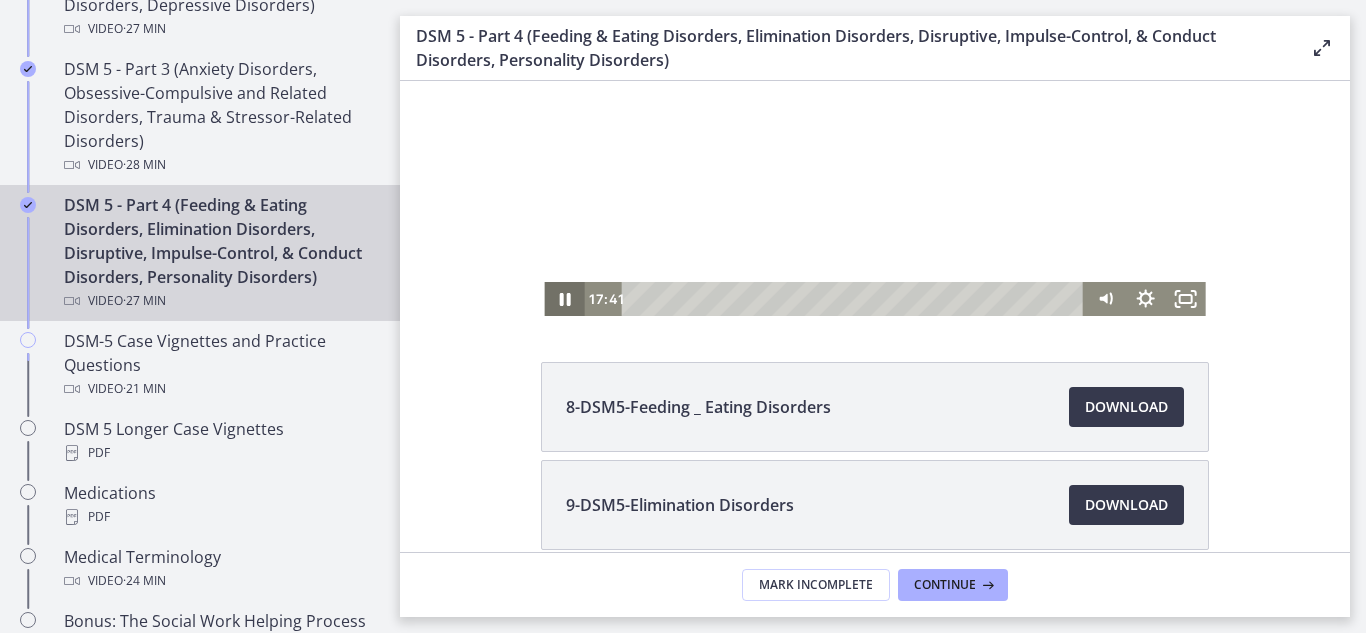 click 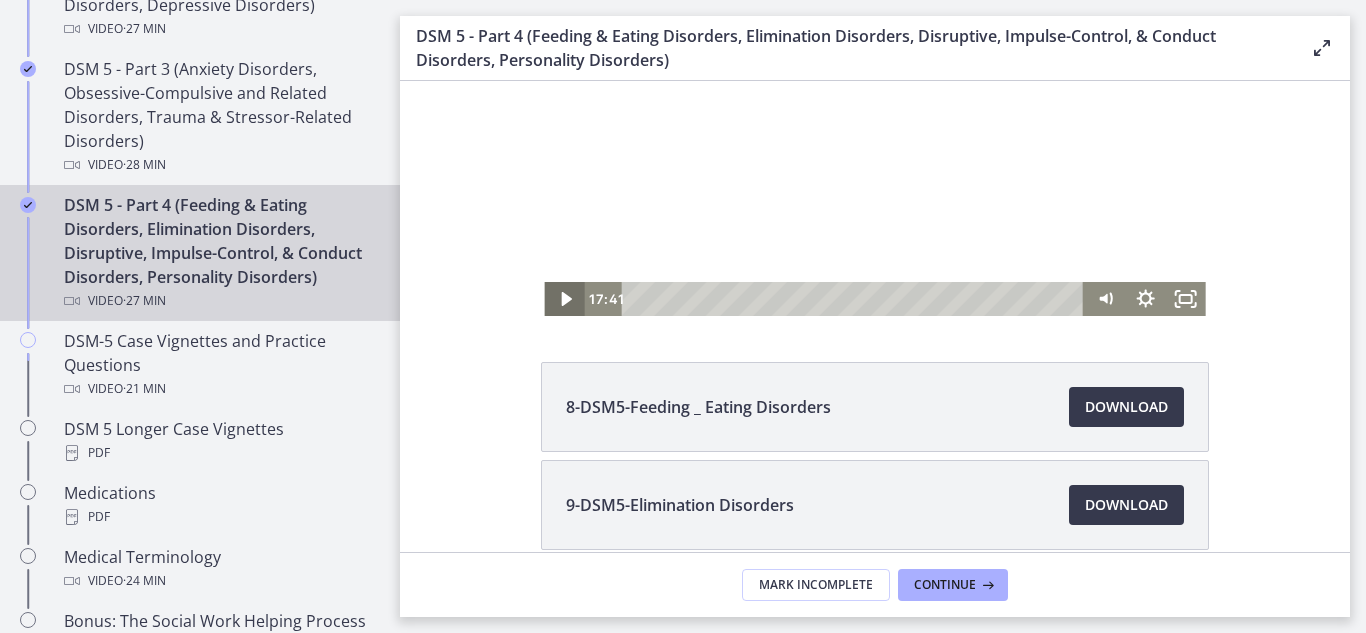 click 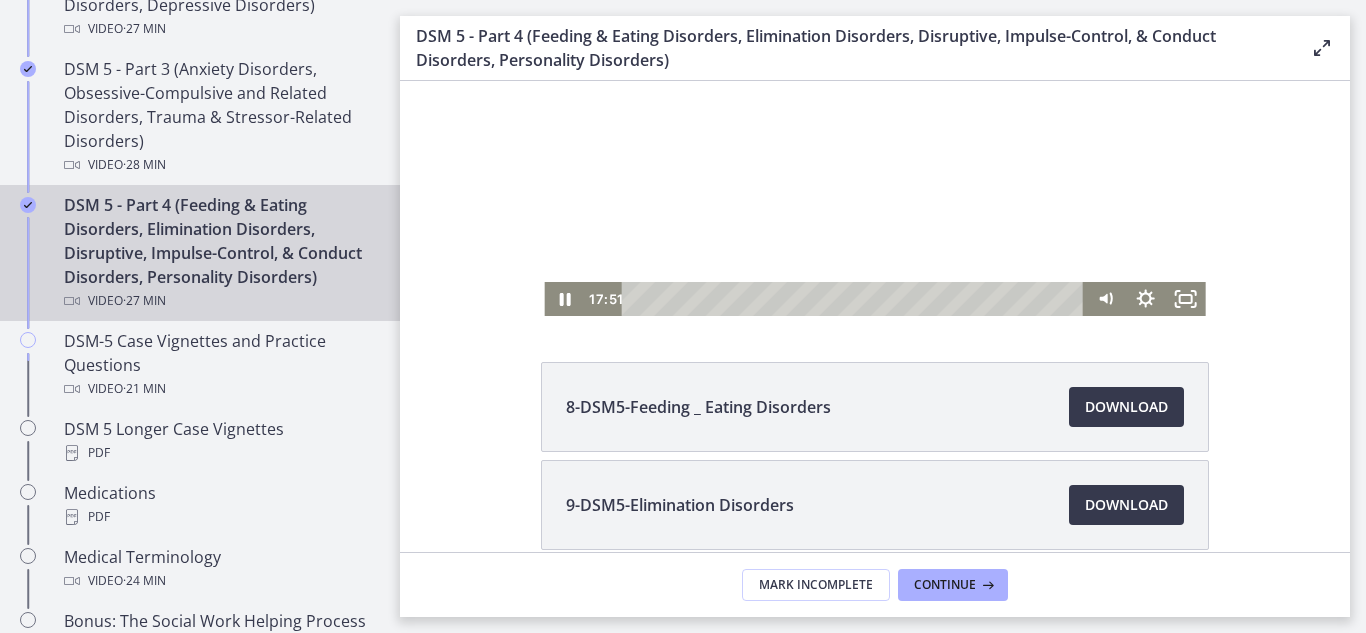 scroll, scrollTop: 0, scrollLeft: 0, axis: both 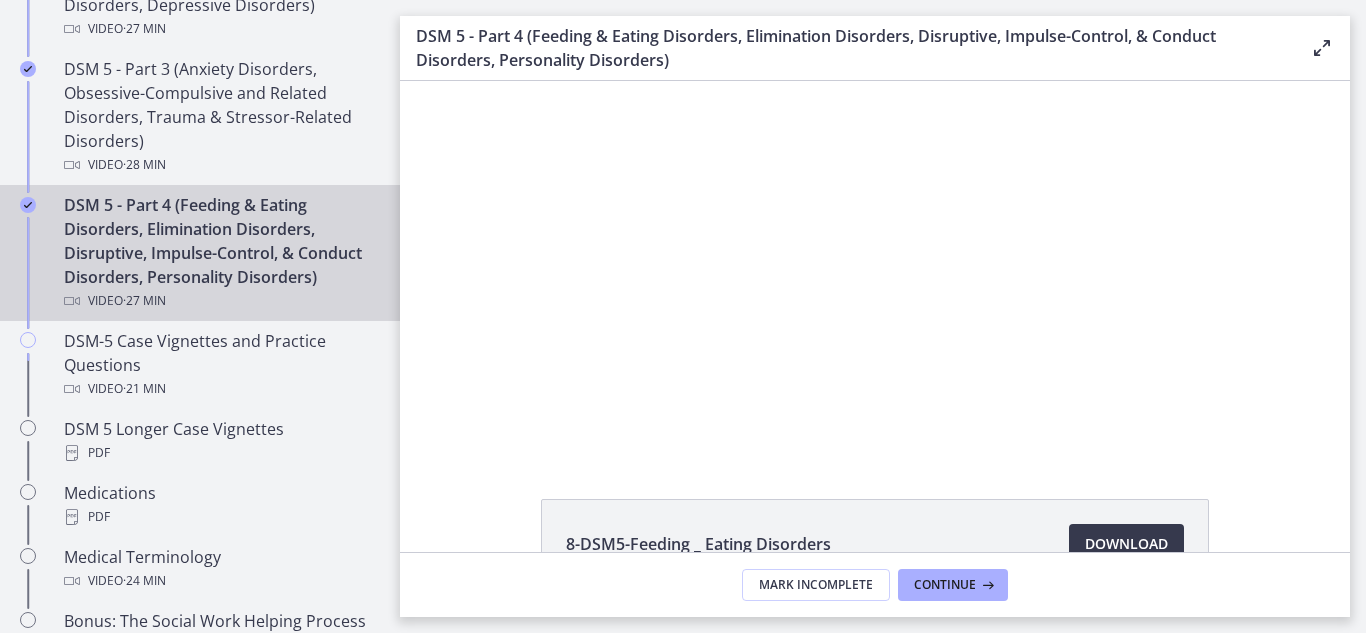 type 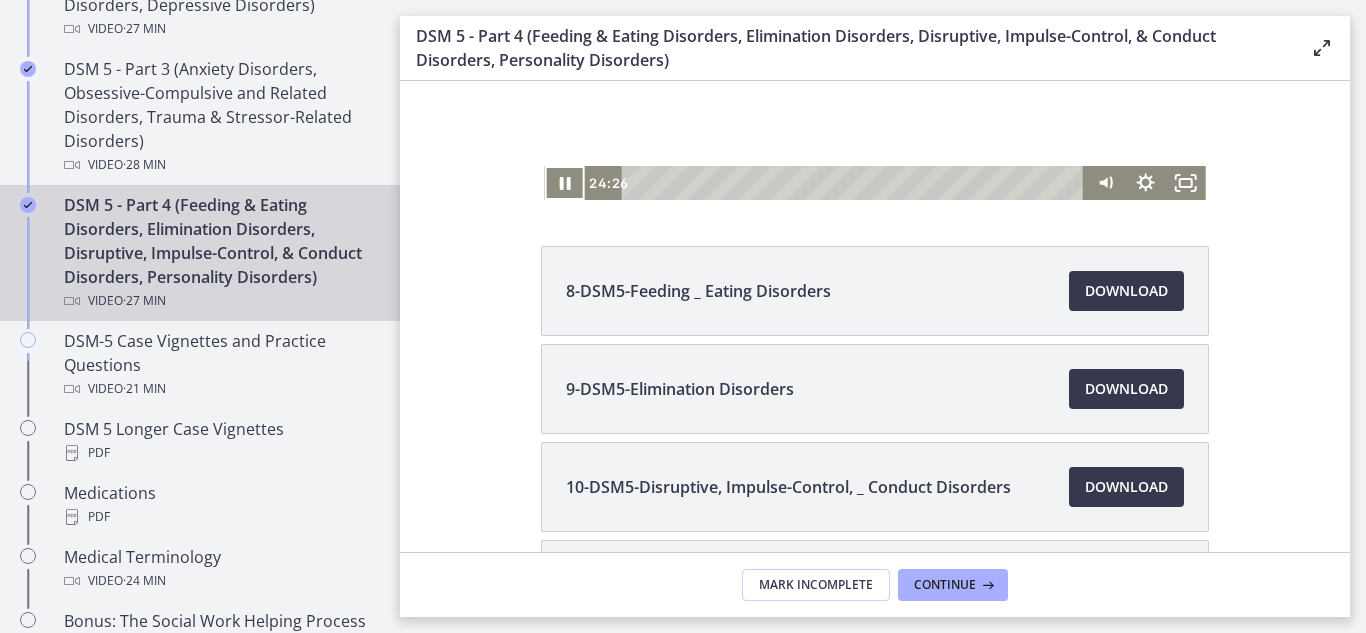 scroll, scrollTop: 427, scrollLeft: 0, axis: vertical 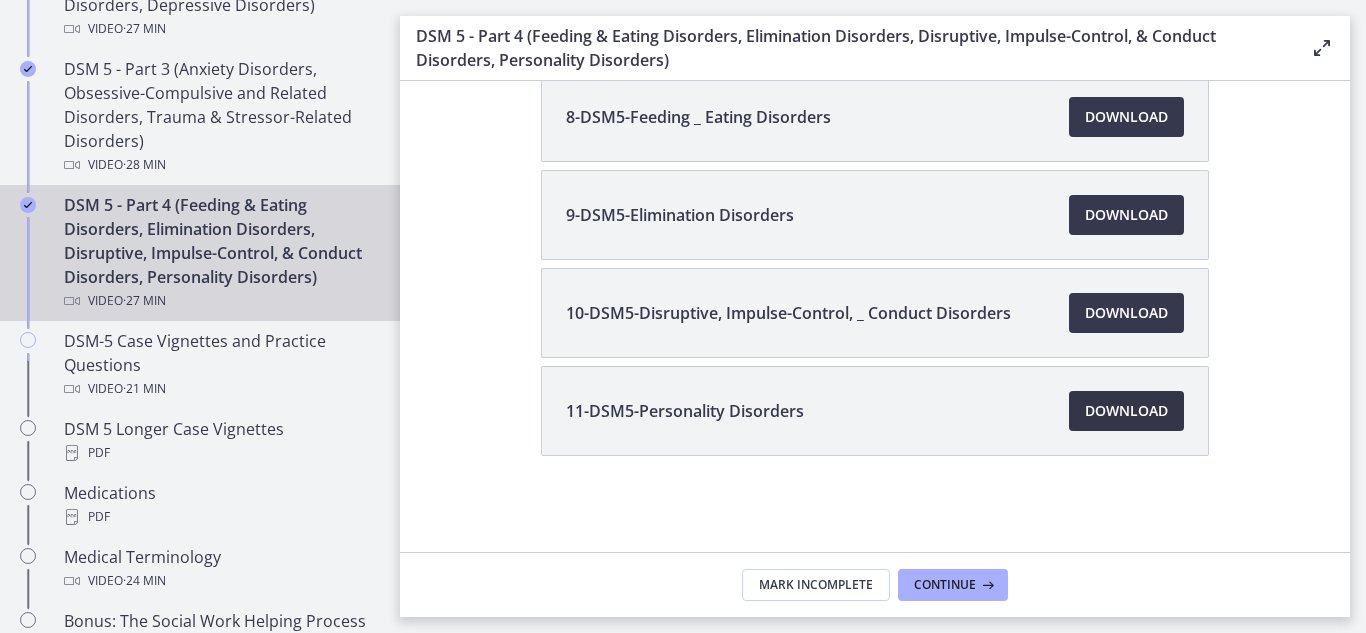 click on "Download
Opens in a new window" at bounding box center [1126, 411] 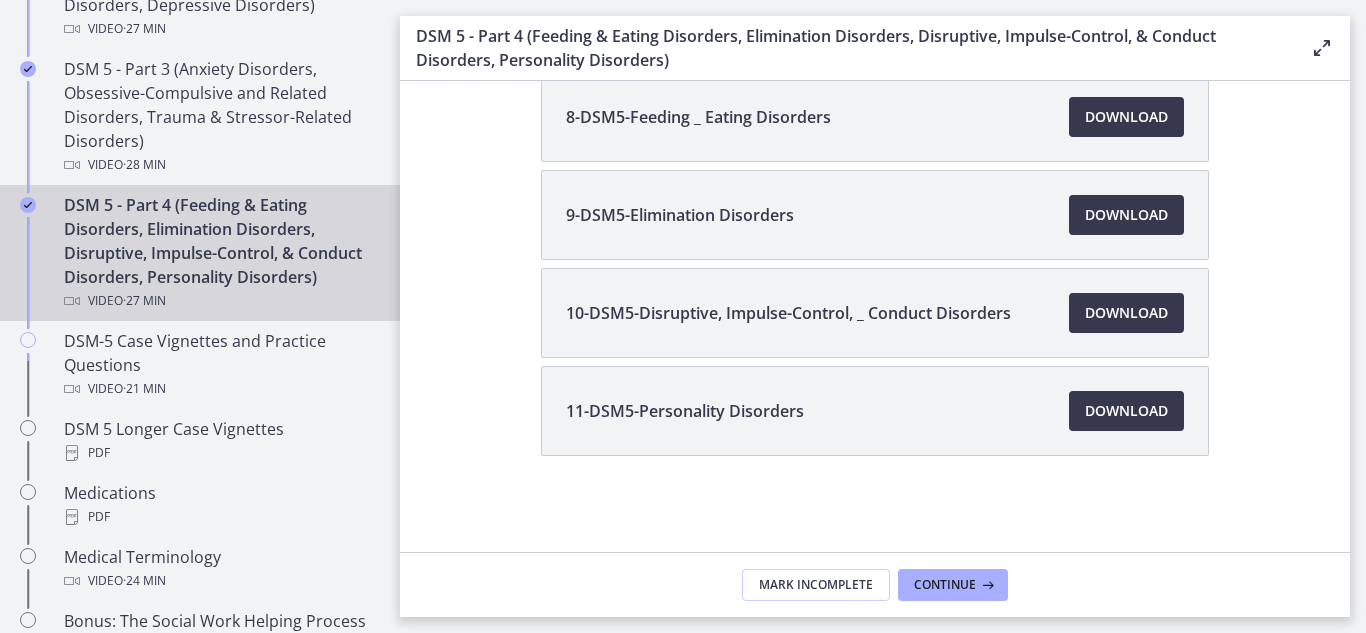 click on "Video
·  27 min" at bounding box center [220, 301] 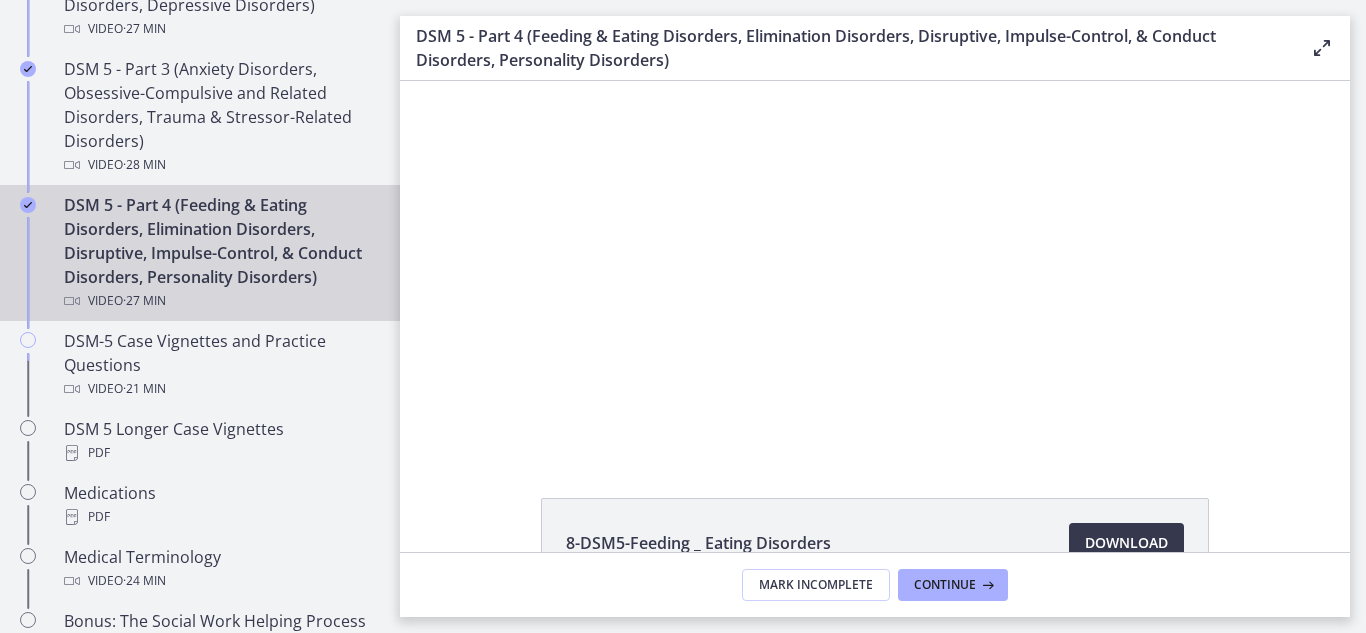 scroll, scrollTop: 0, scrollLeft: 0, axis: both 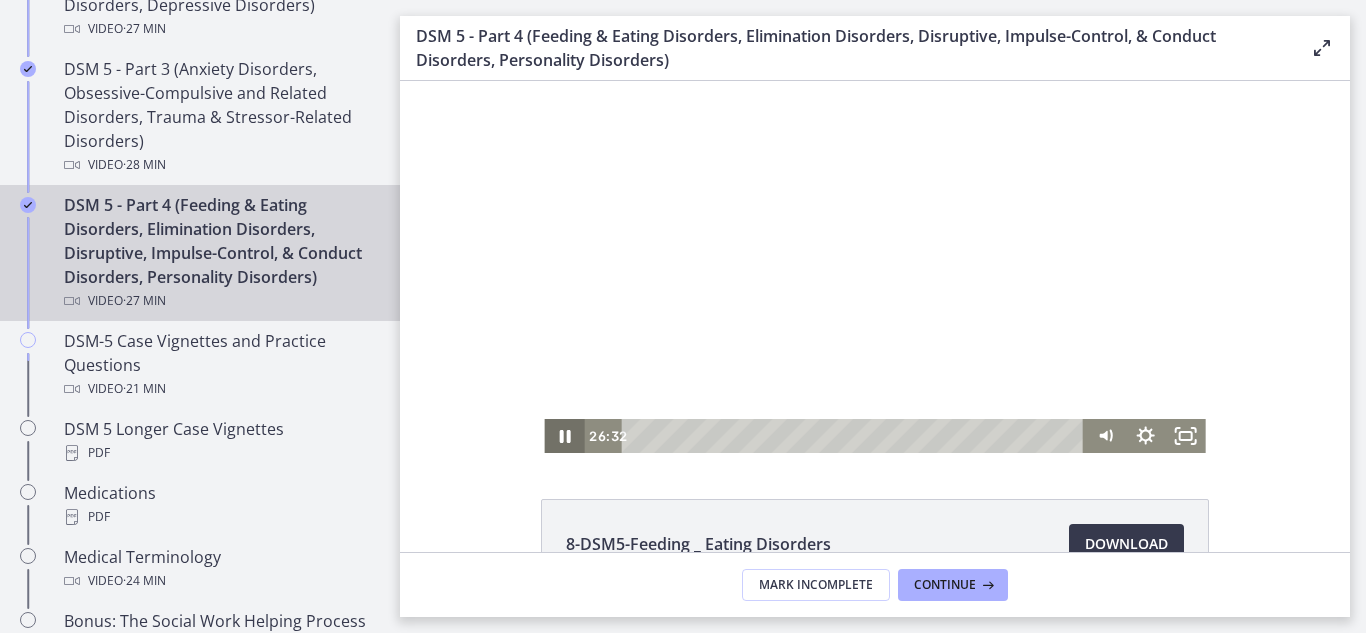 click 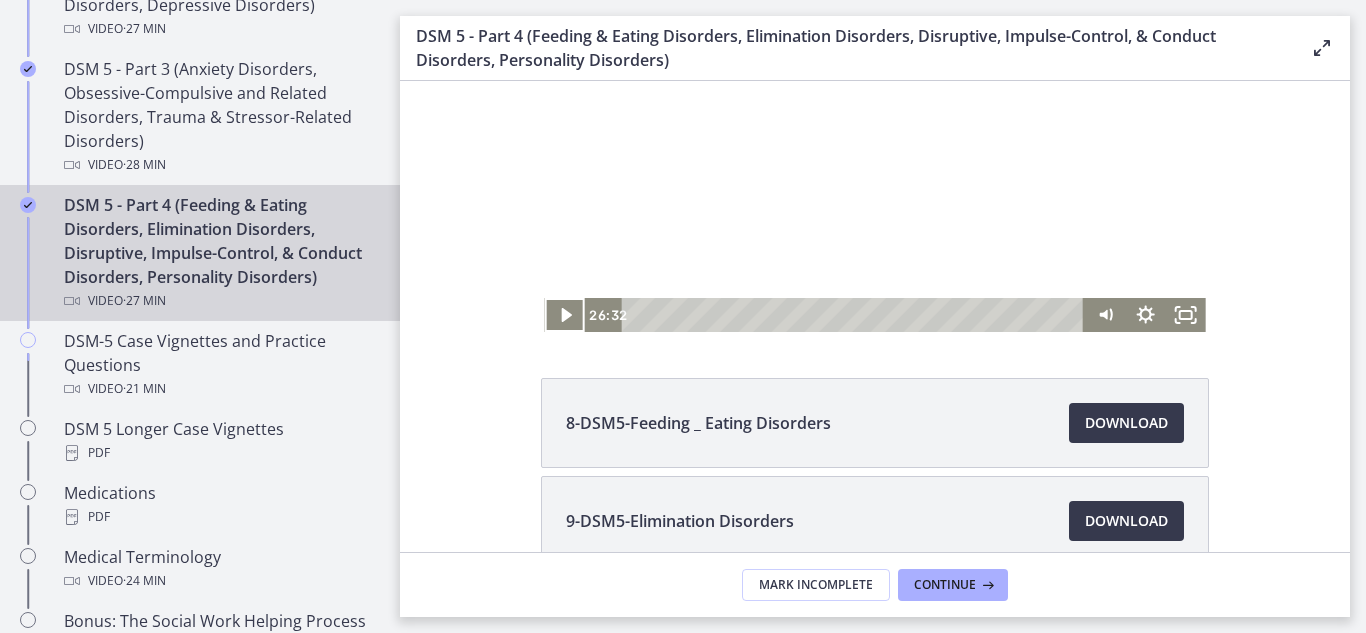 scroll, scrollTop: 123, scrollLeft: 0, axis: vertical 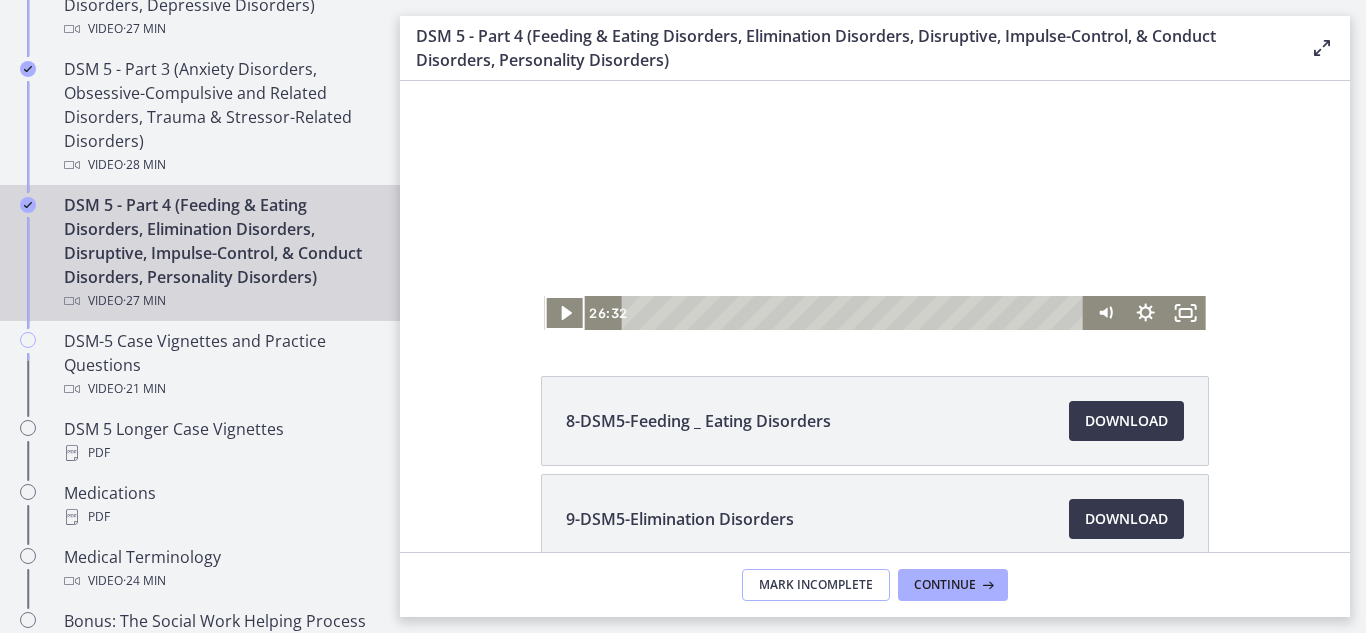 click on "Mark Incomplete" at bounding box center (816, 585) 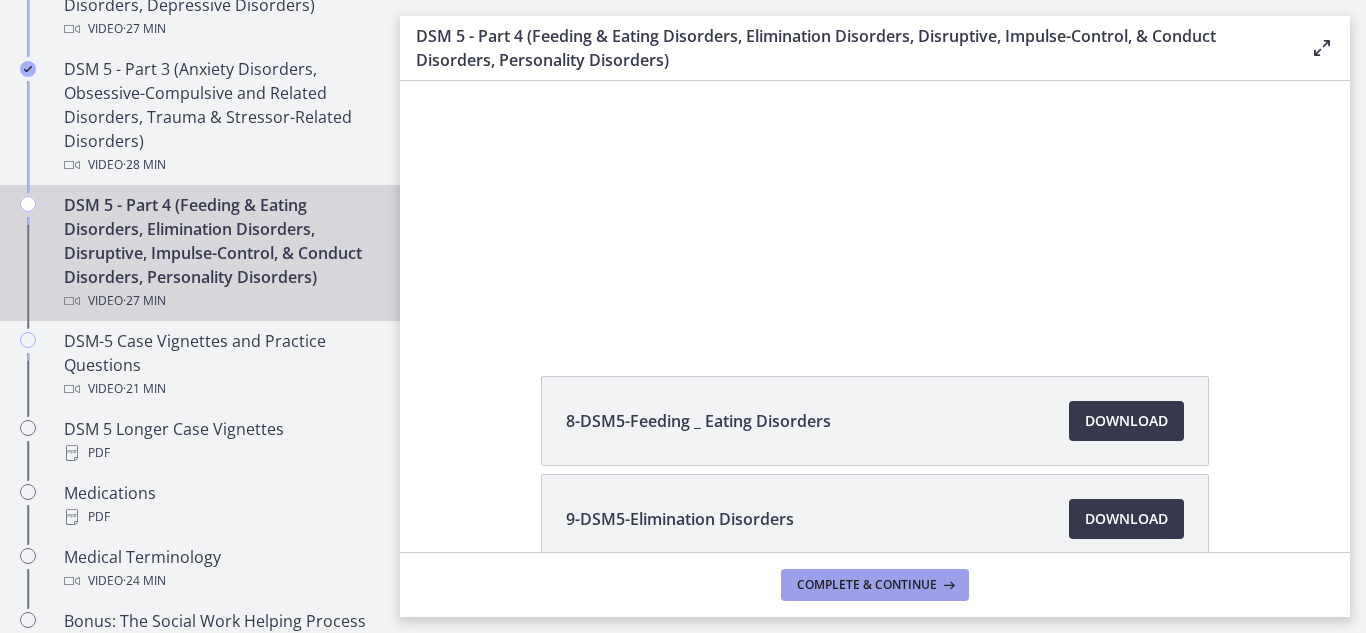 click on "Complete & continue" at bounding box center (867, 585) 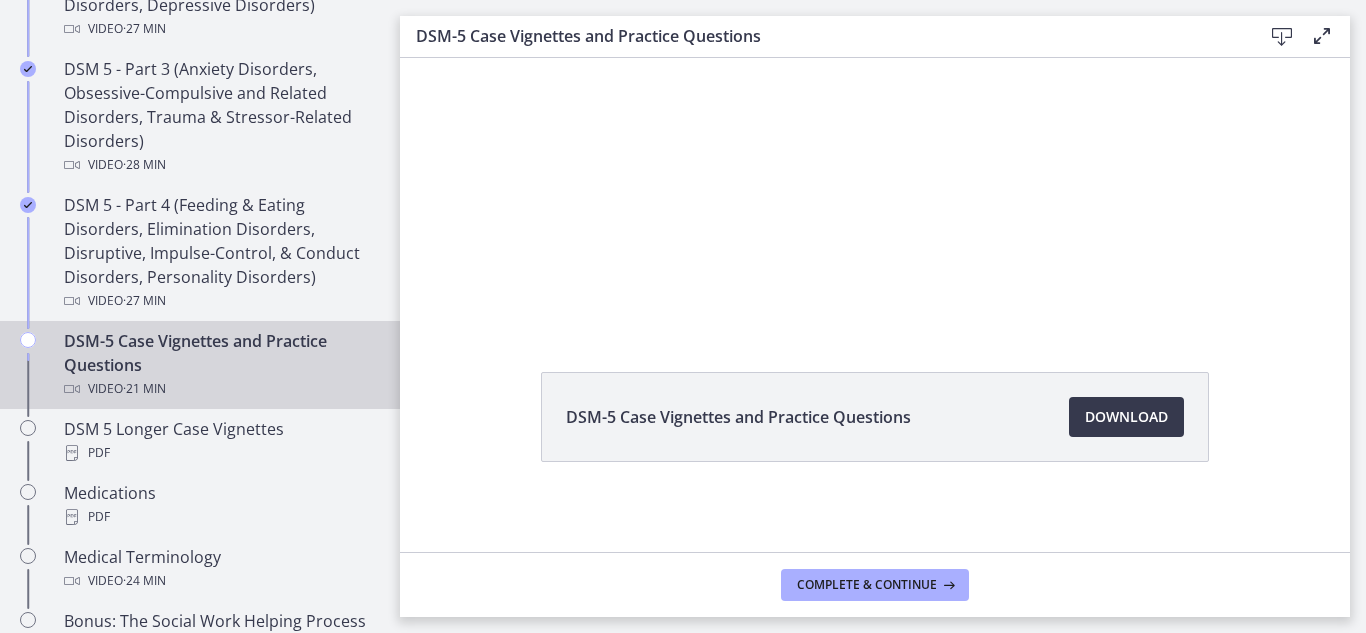 scroll, scrollTop: 0, scrollLeft: 0, axis: both 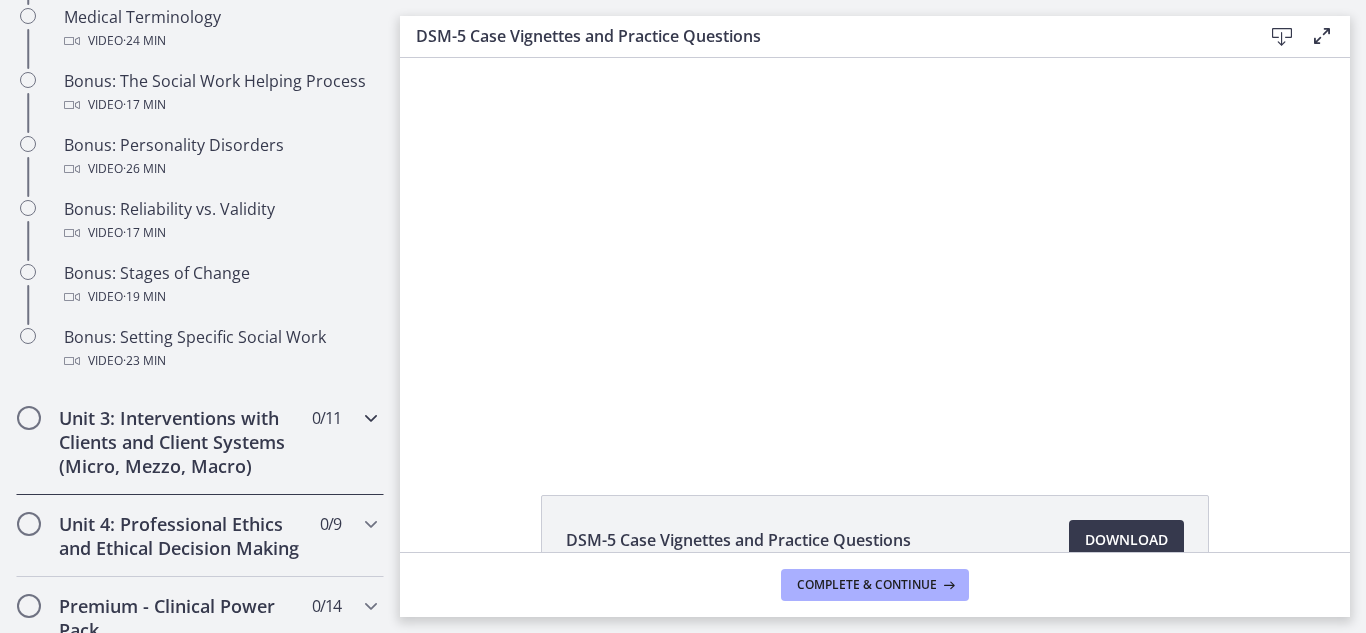click at bounding box center [371, 418] 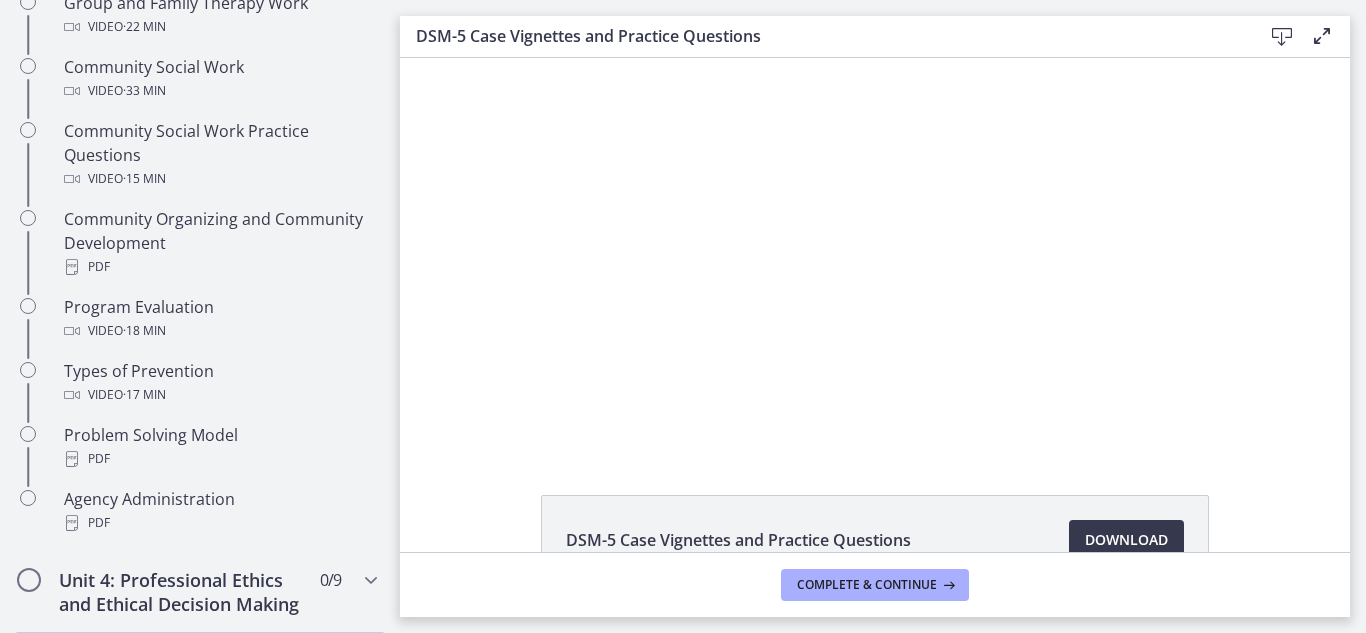 scroll, scrollTop: 1105, scrollLeft: 0, axis: vertical 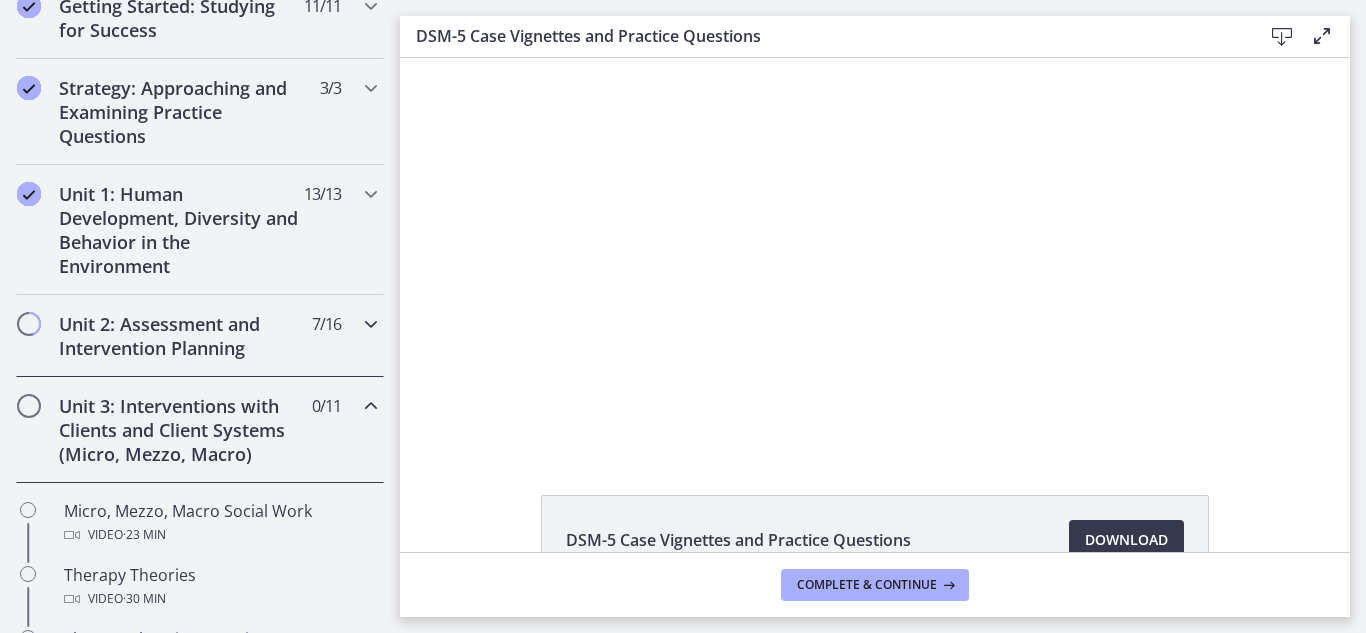 click at bounding box center (371, 324) 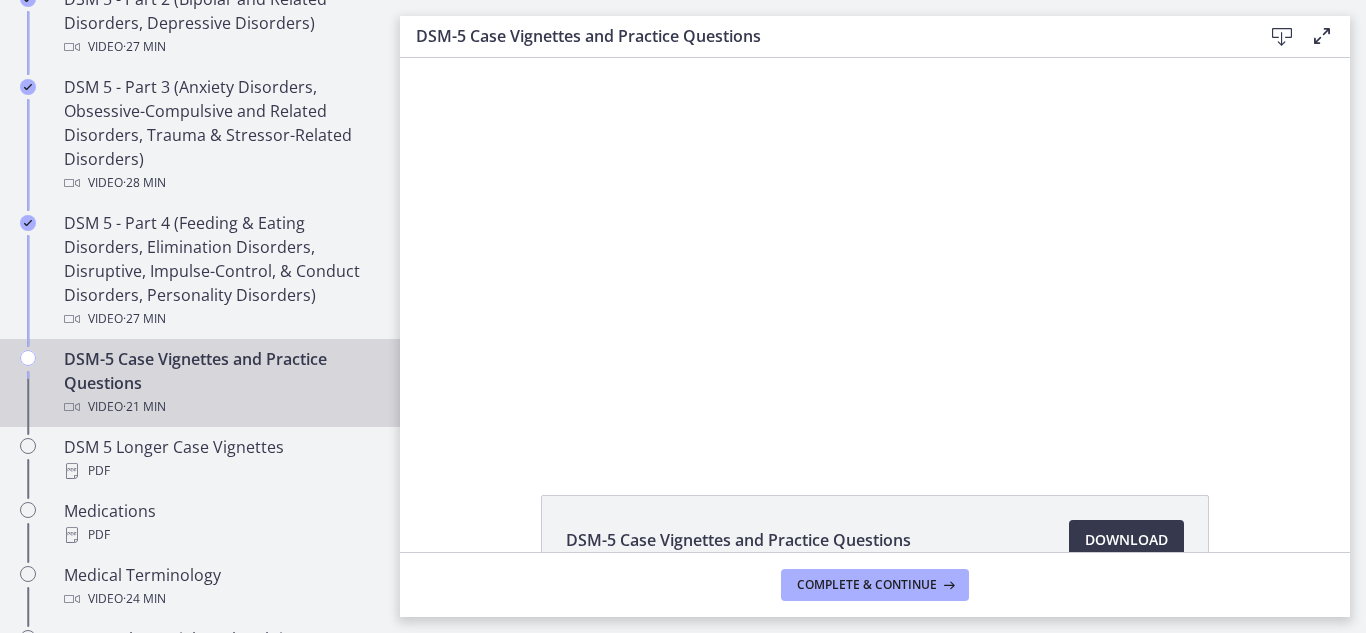 scroll, scrollTop: 1113, scrollLeft: 0, axis: vertical 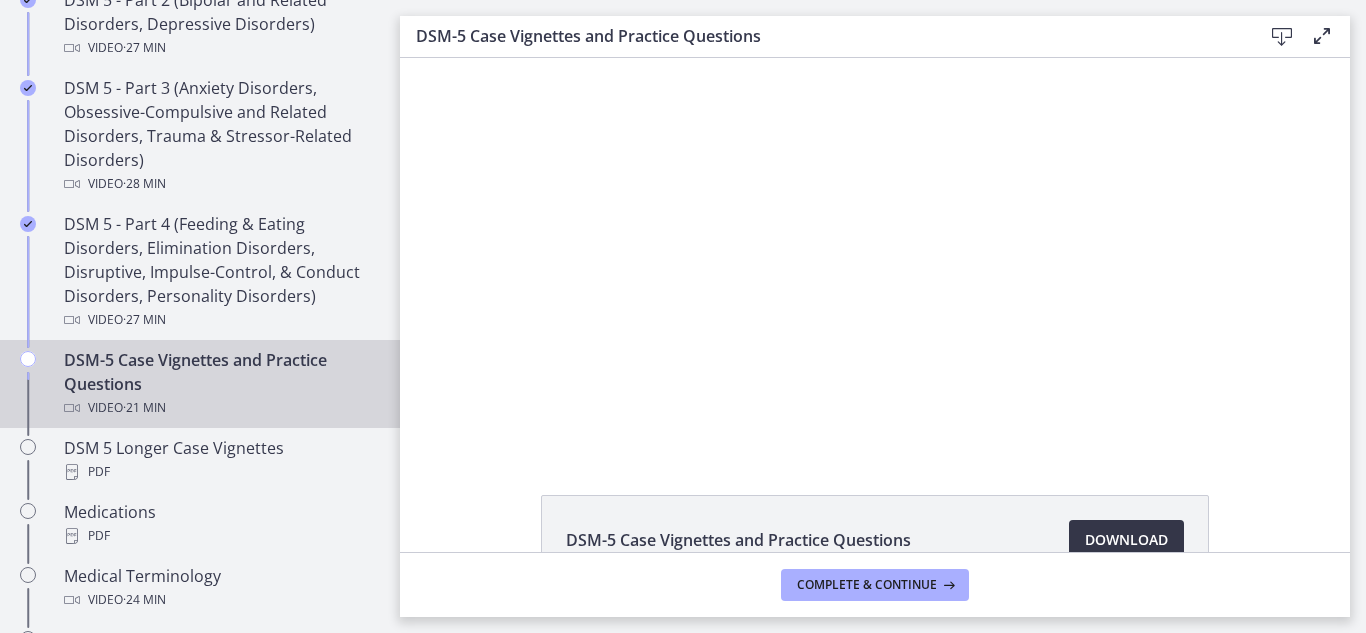 click on "Download
Opens in a new window" at bounding box center (1126, 540) 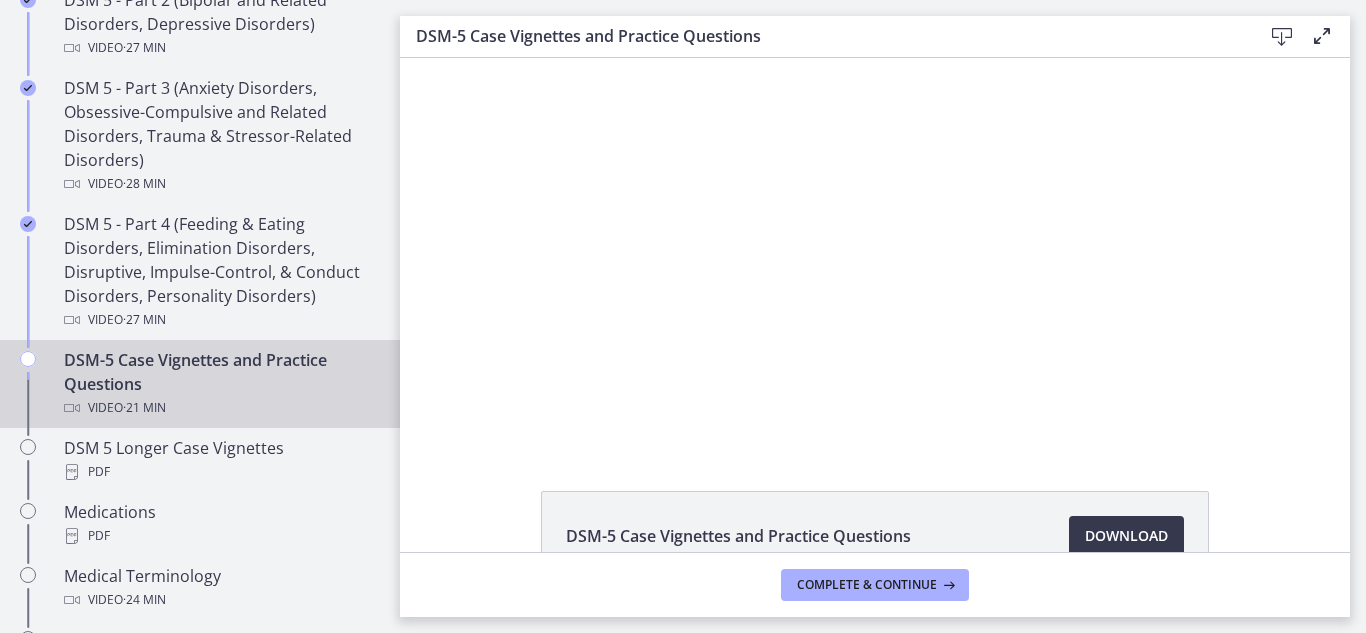 scroll, scrollTop: 4, scrollLeft: 0, axis: vertical 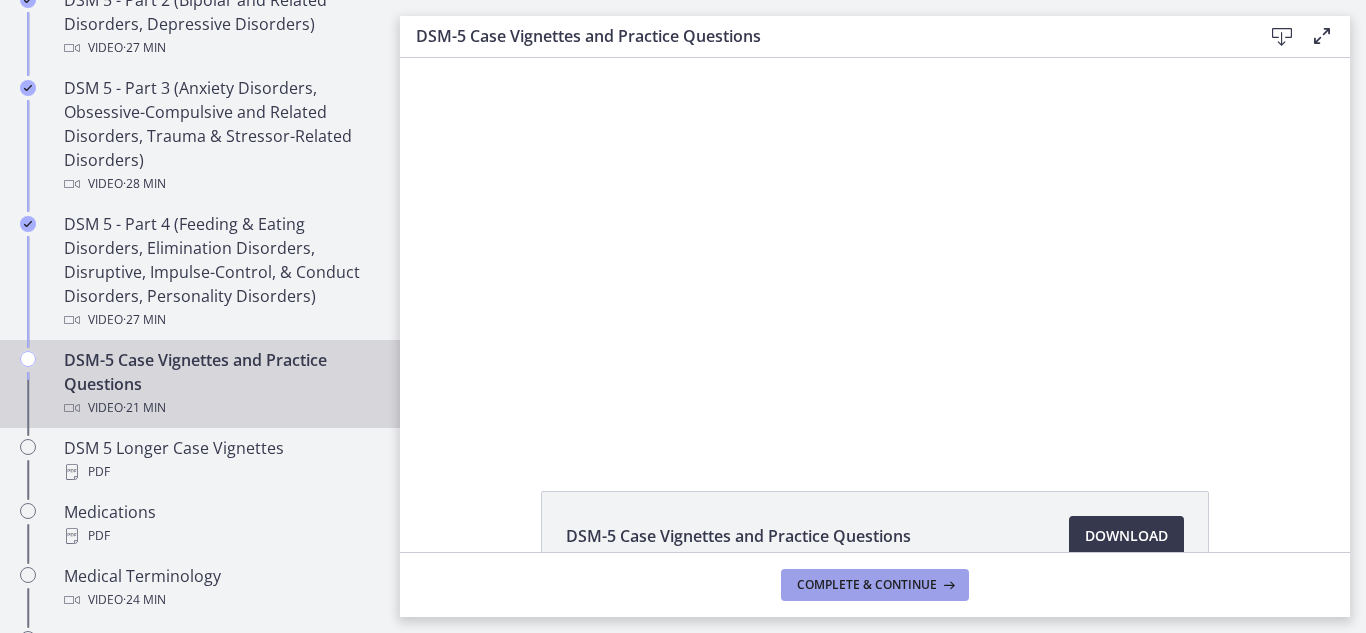click on "Complete & continue" at bounding box center [867, 585] 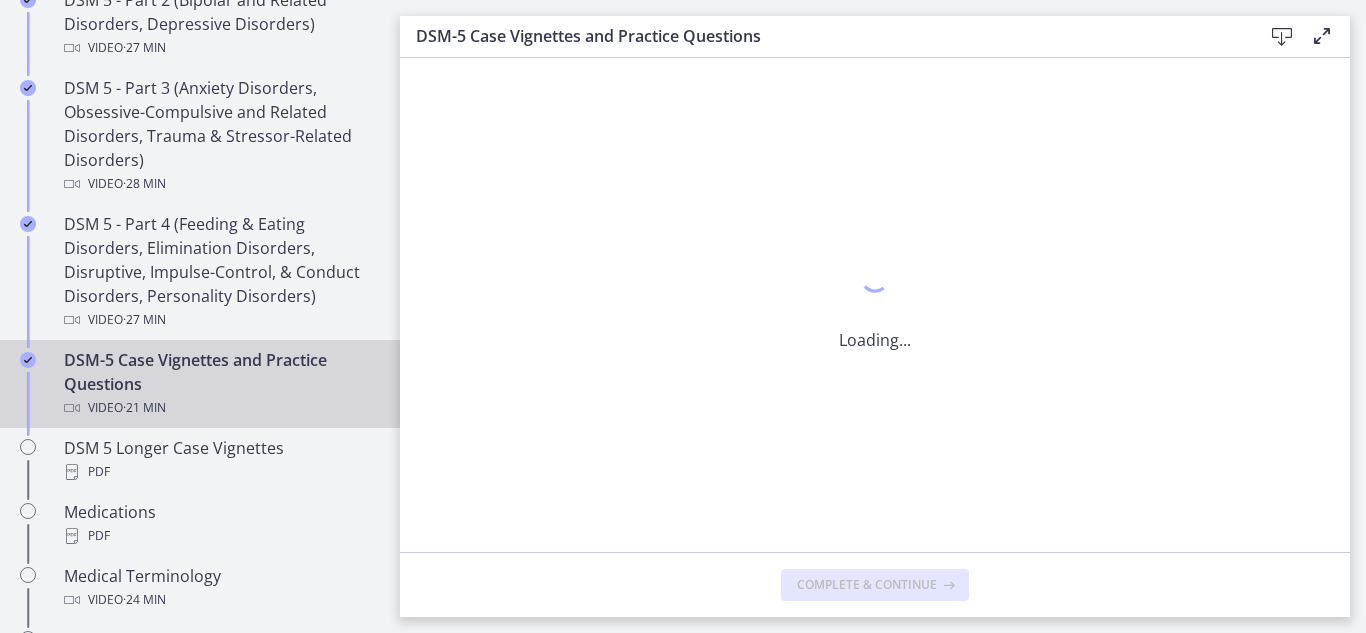 scroll, scrollTop: 0, scrollLeft: 0, axis: both 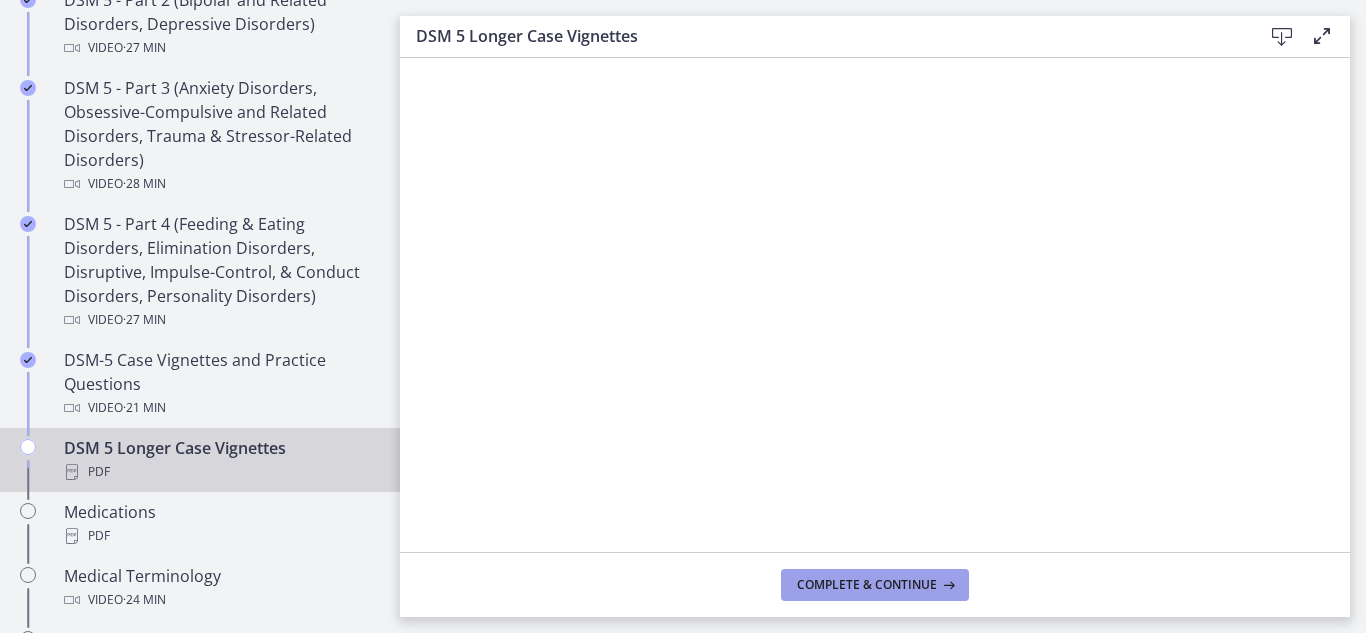 click on "Complete & continue" at bounding box center (867, 585) 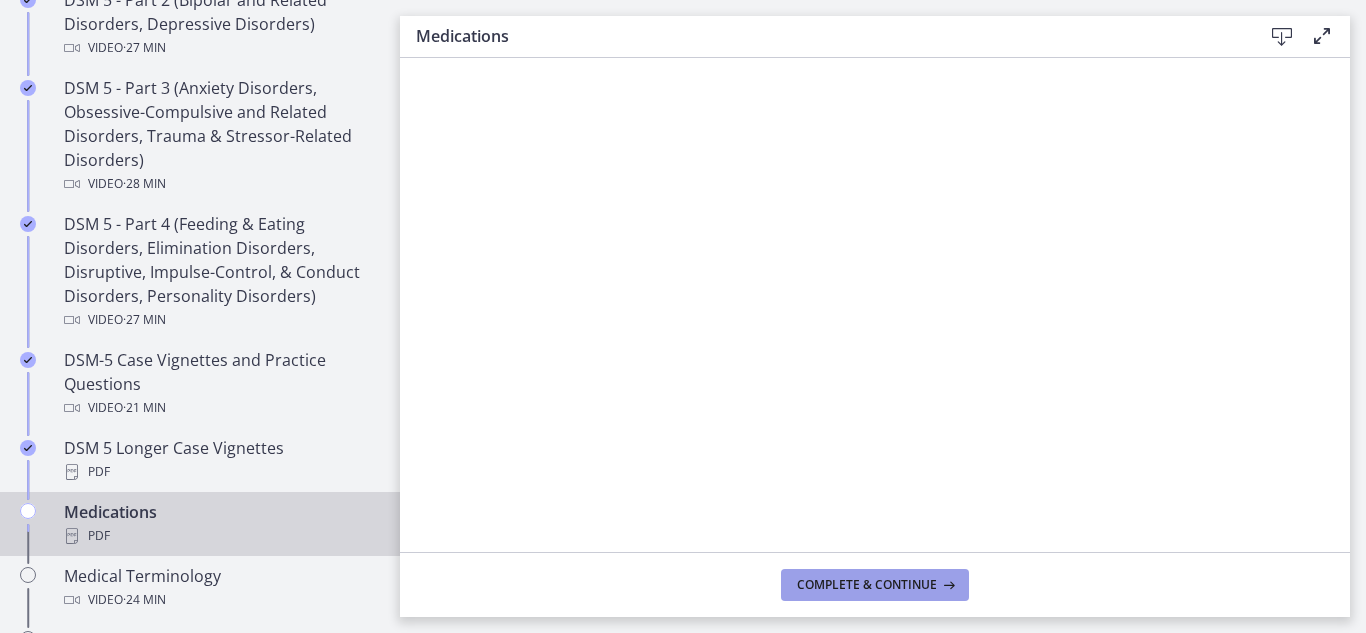 click on "Complete & continue" at bounding box center [867, 585] 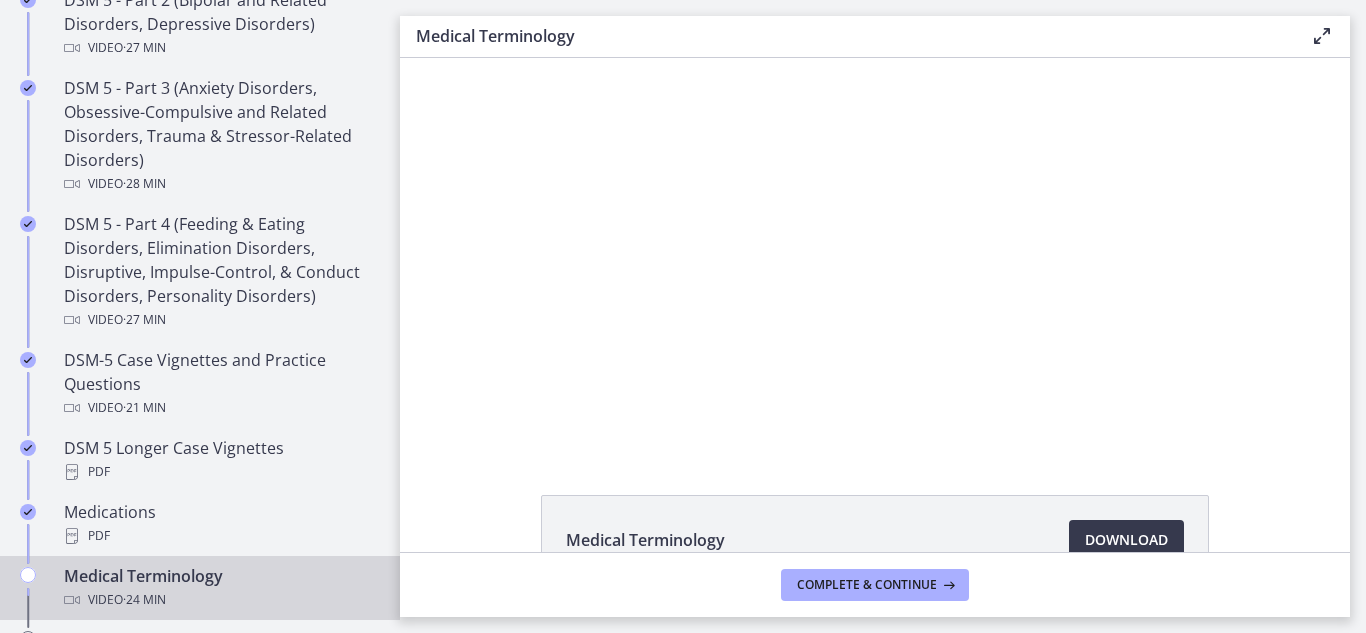 scroll, scrollTop: 0, scrollLeft: 0, axis: both 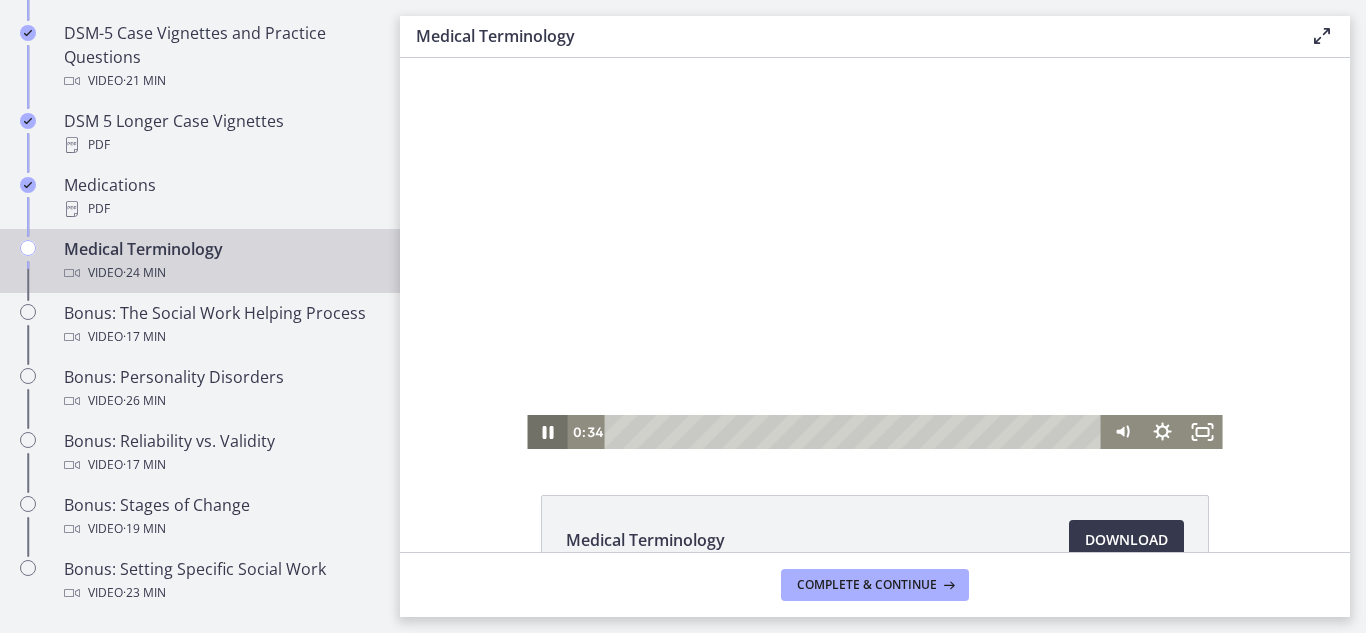 click 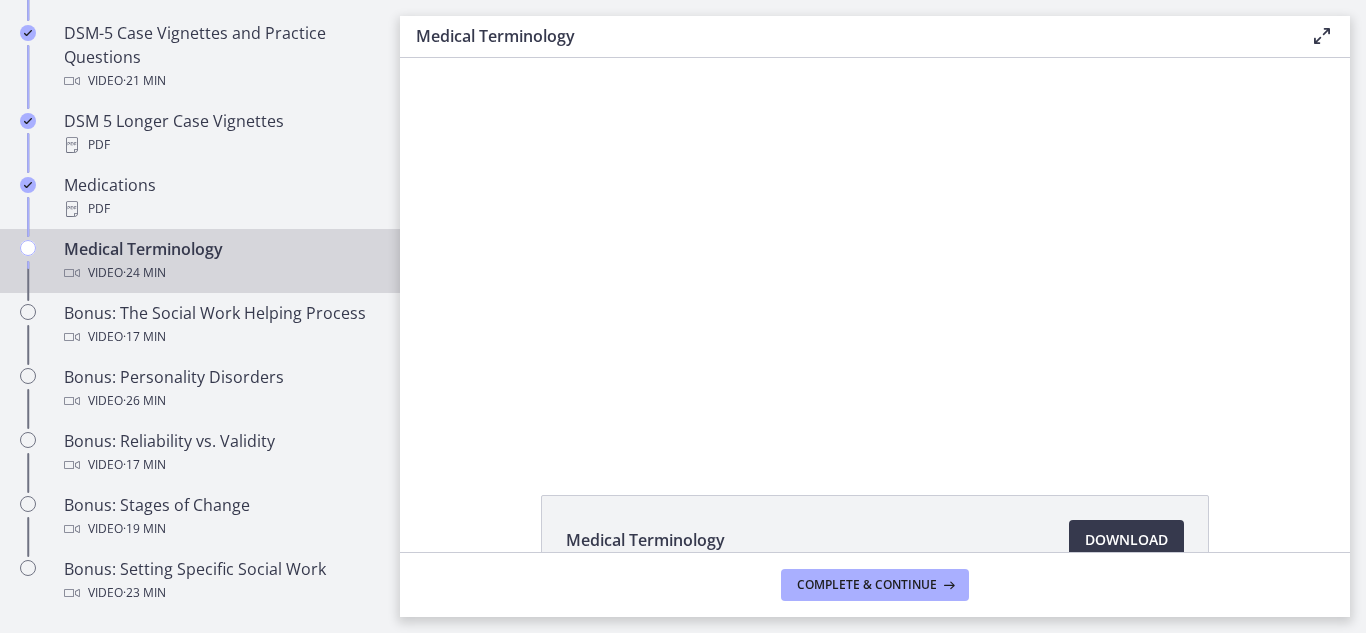 click 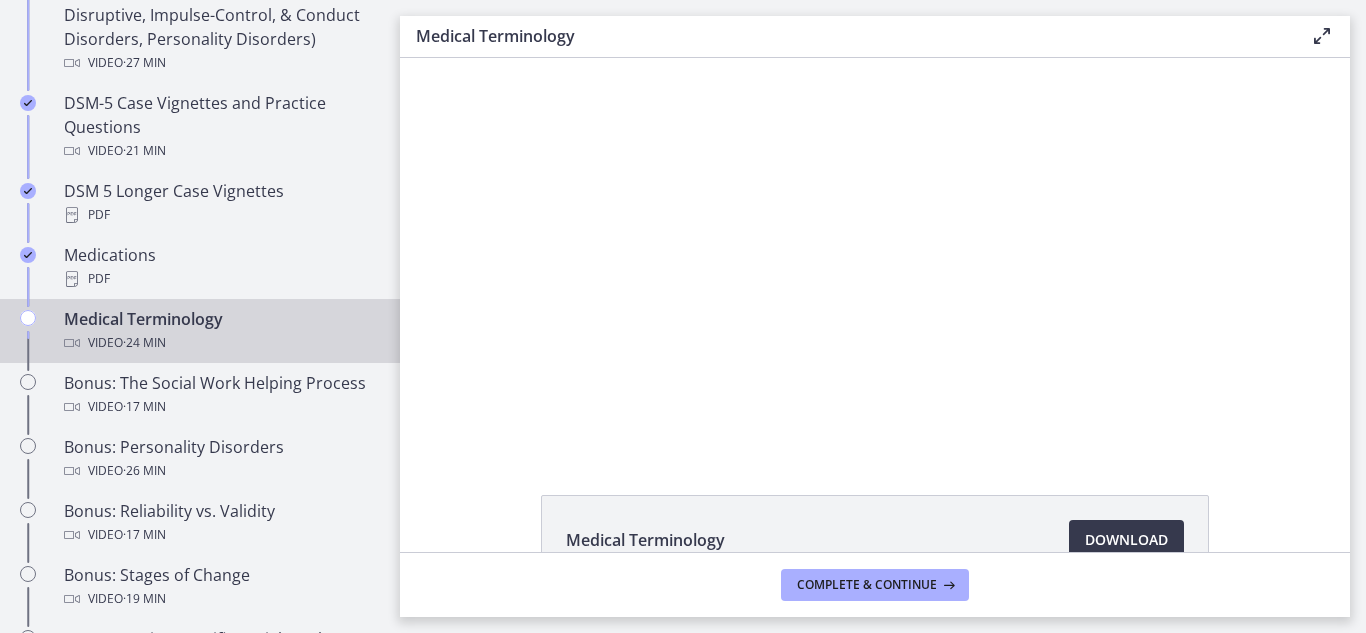scroll, scrollTop: 1371, scrollLeft: 0, axis: vertical 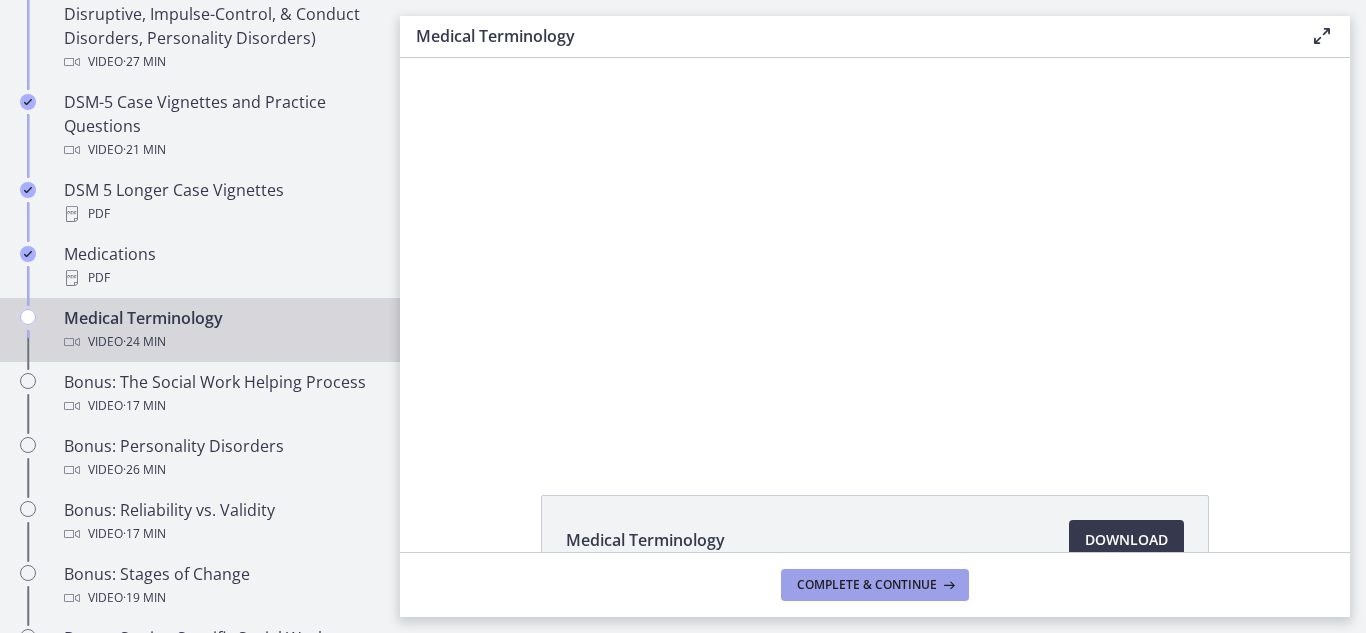 click on "Complete & continue" at bounding box center [867, 585] 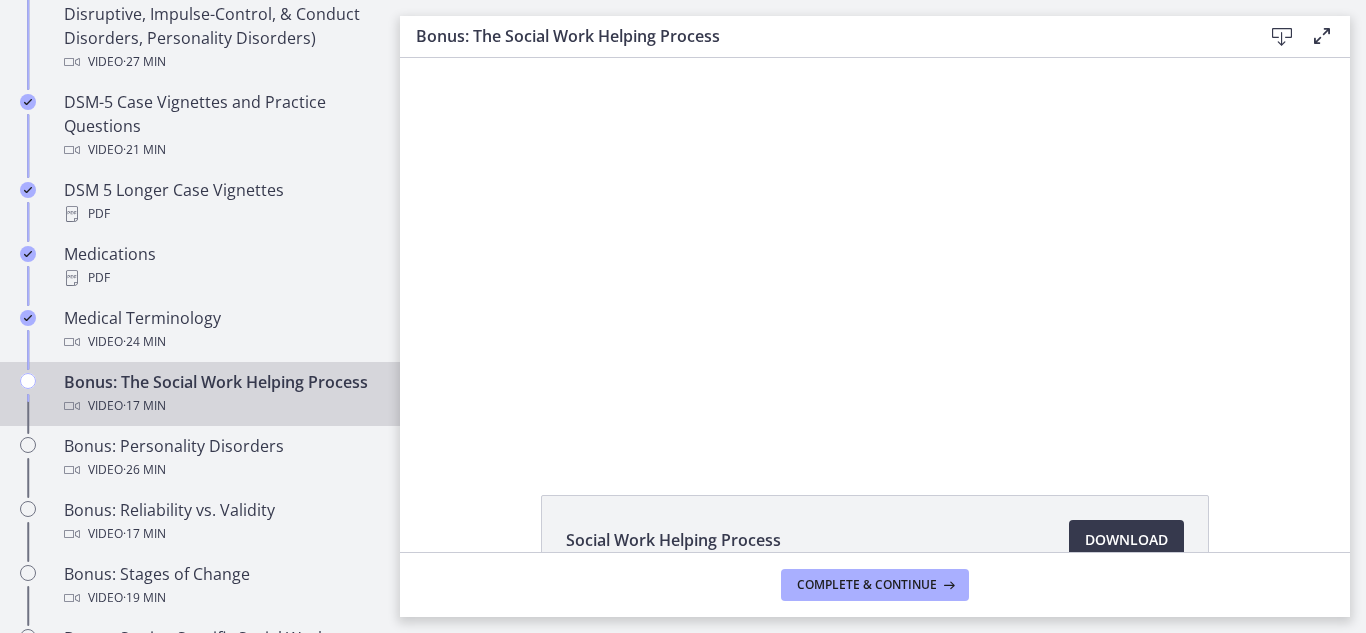 scroll, scrollTop: 0, scrollLeft: 0, axis: both 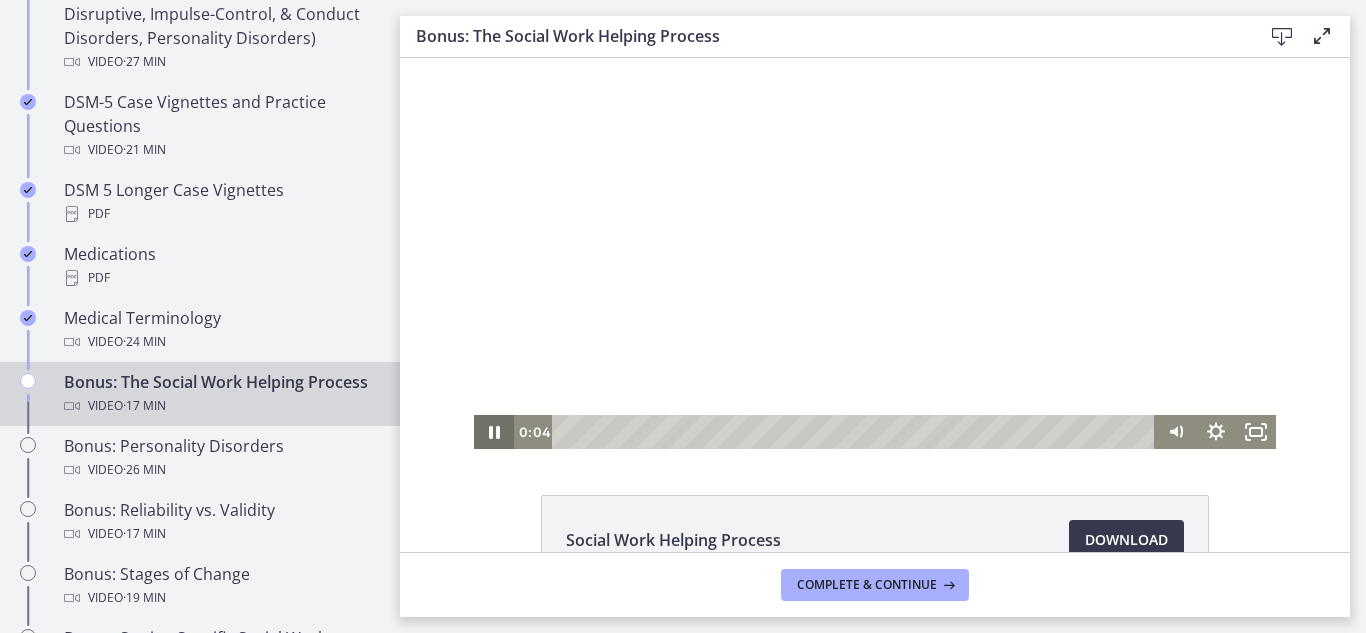 click 